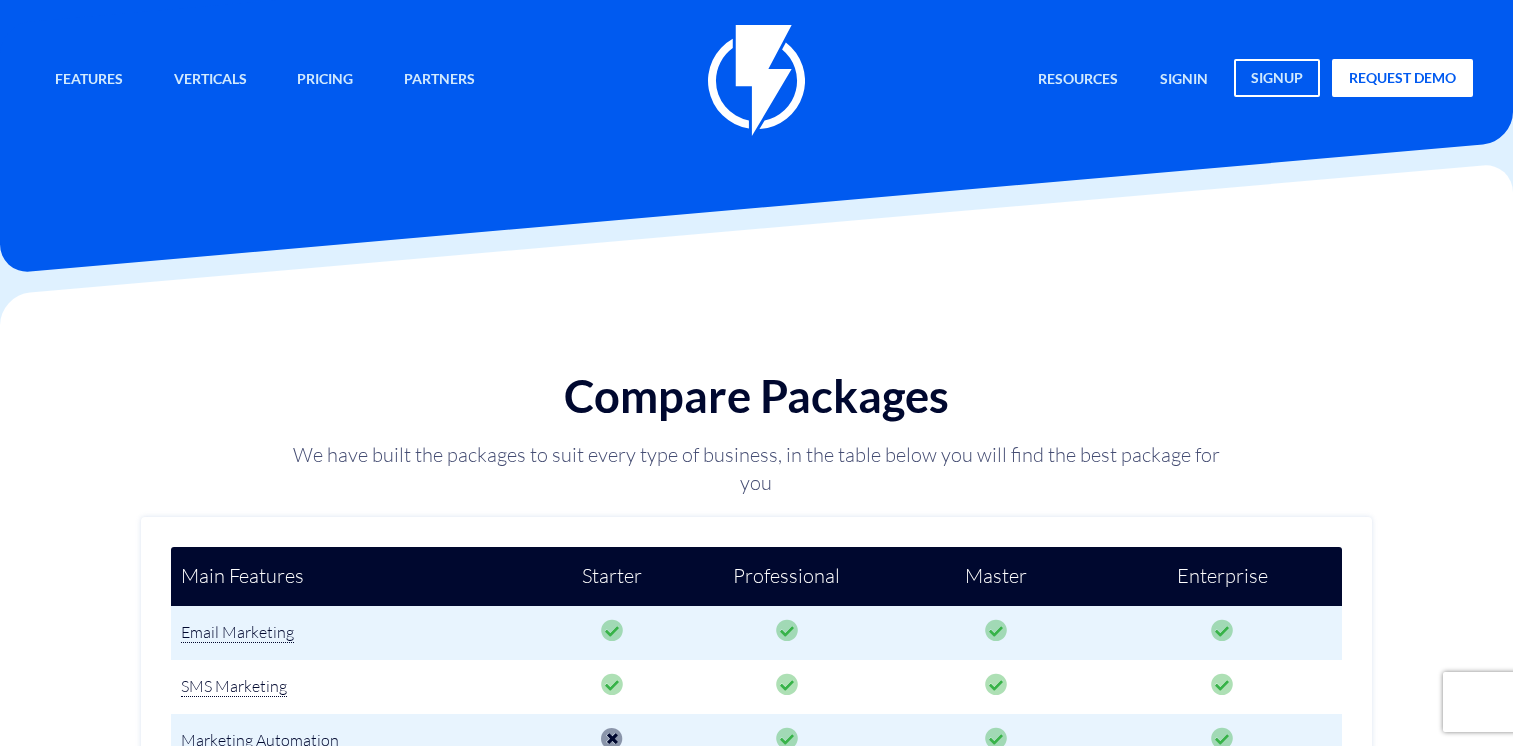 scroll, scrollTop: 0, scrollLeft: 0, axis: both 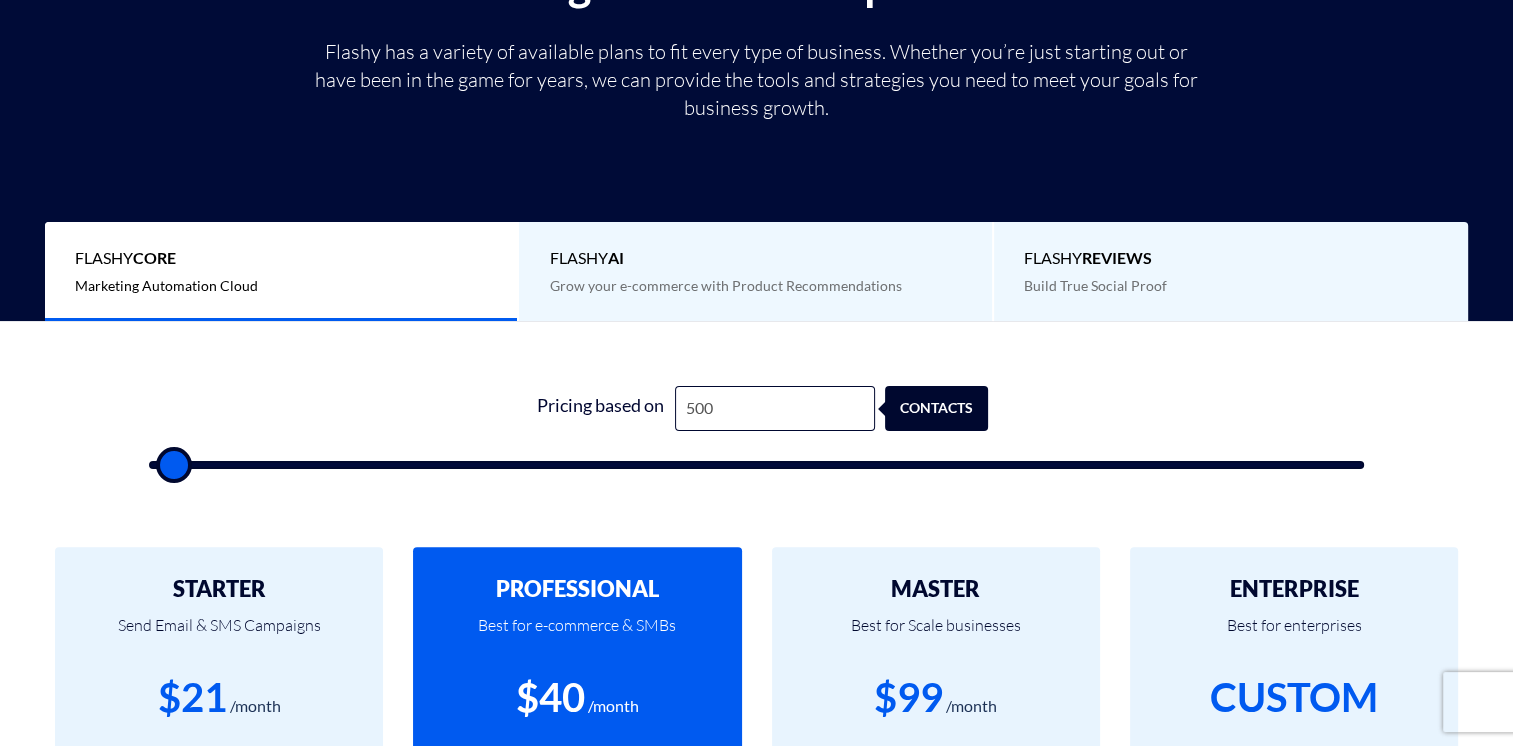 type on "2,500" 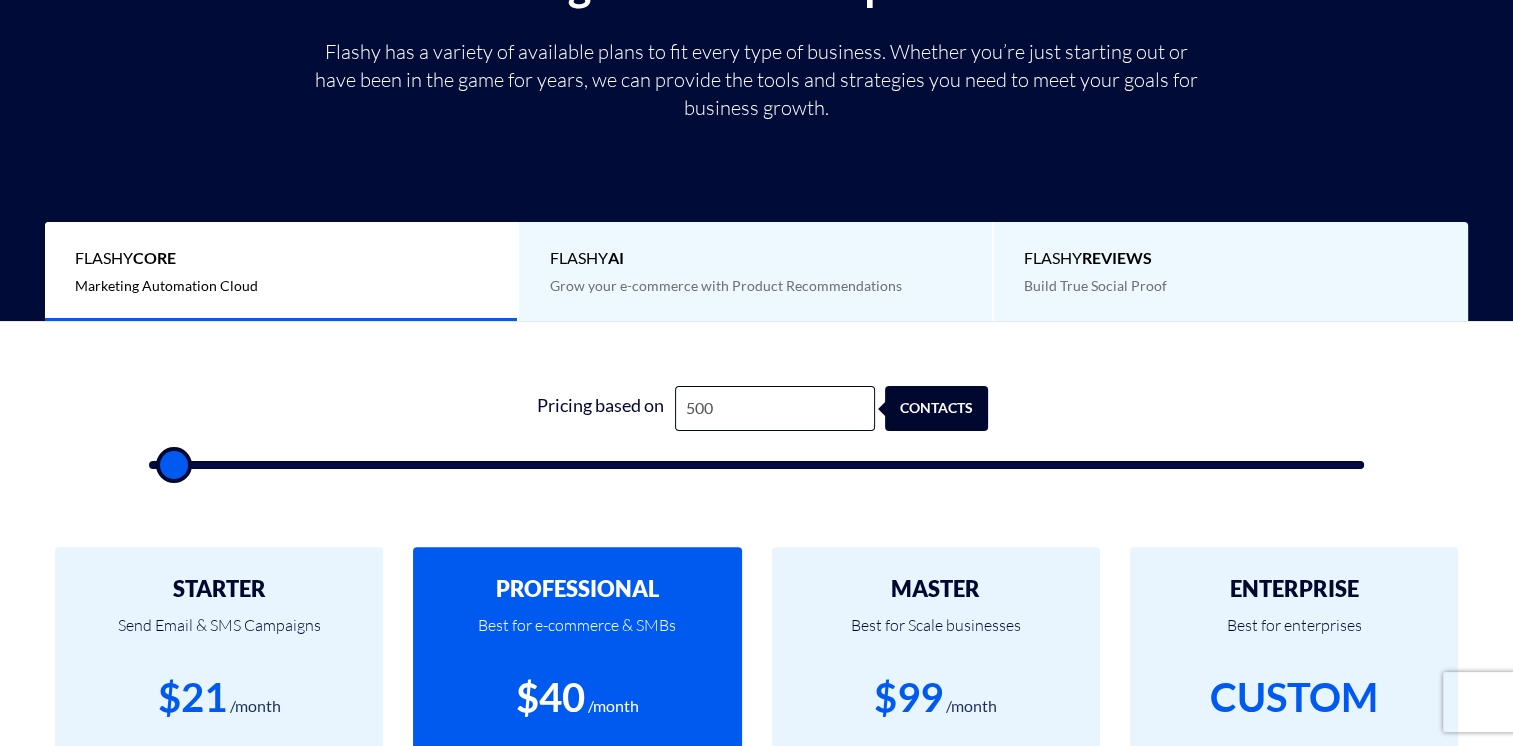 type on "2500" 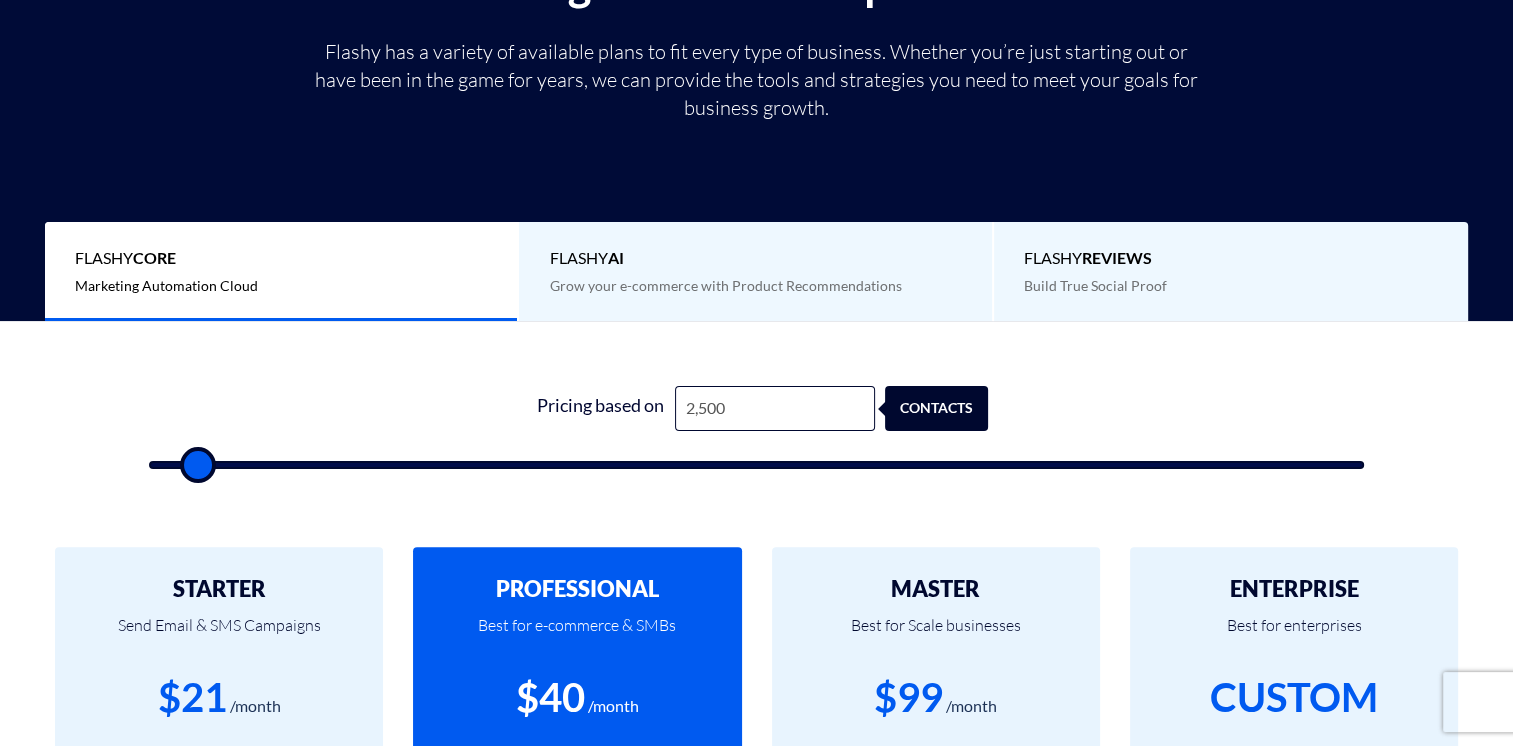 type on "4,000" 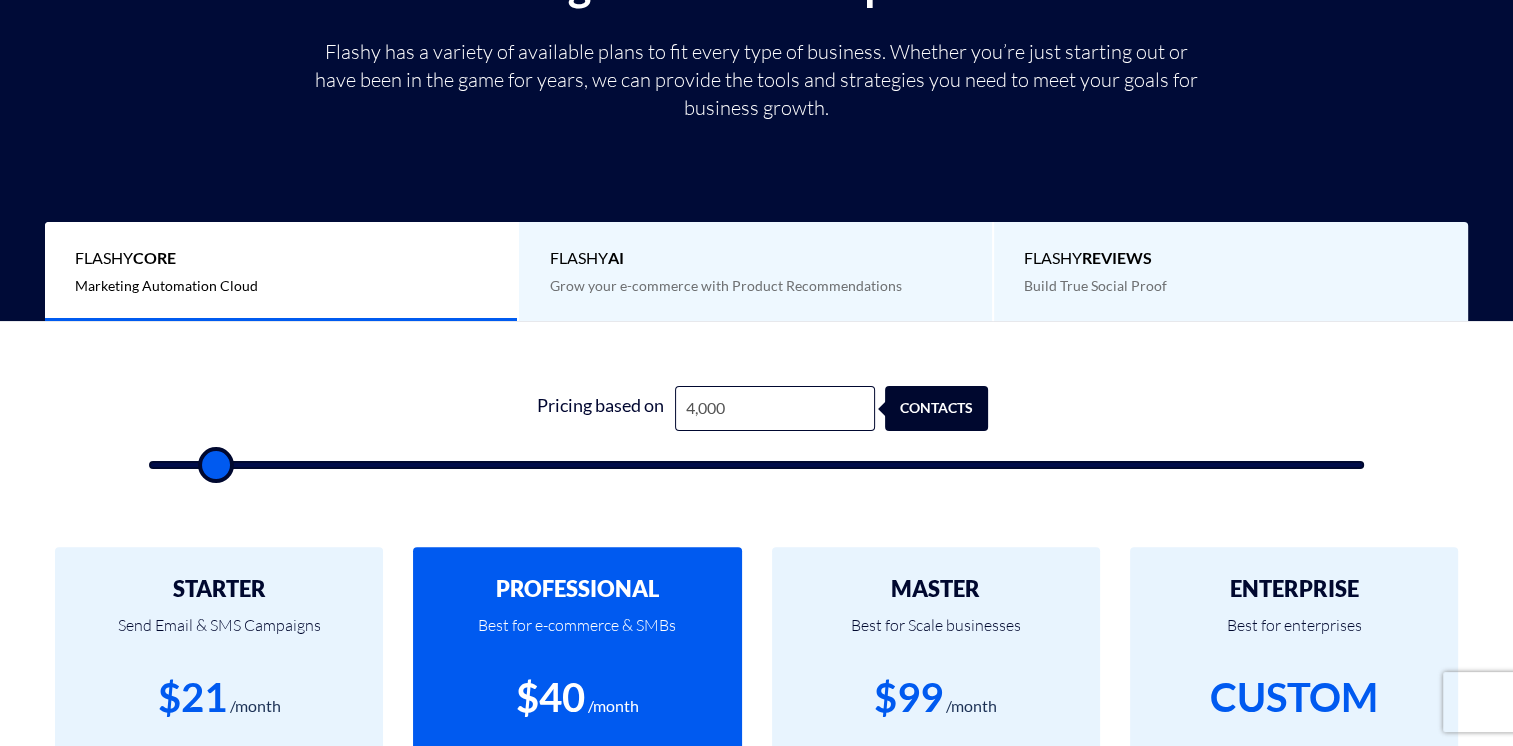 type on "6,500" 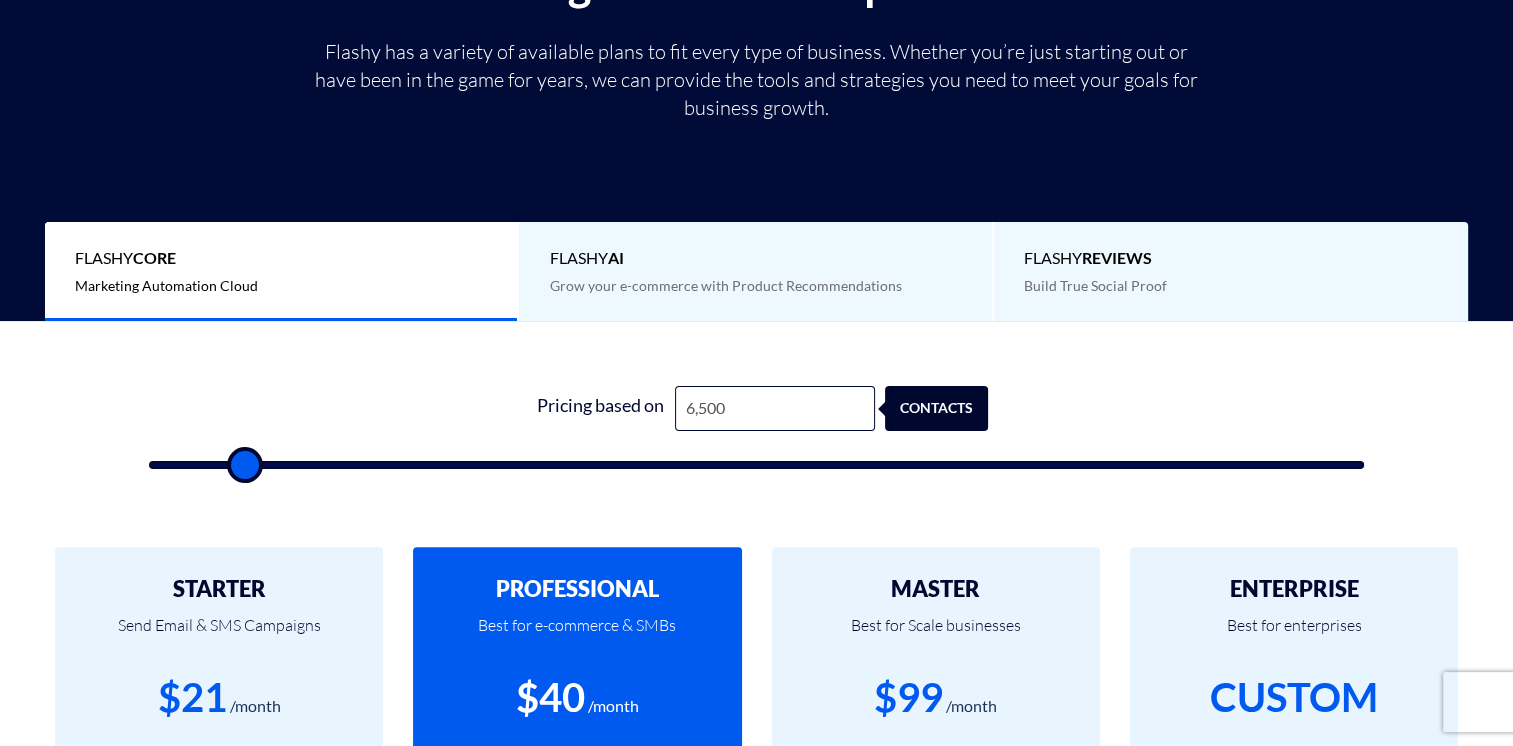 type on "9,000" 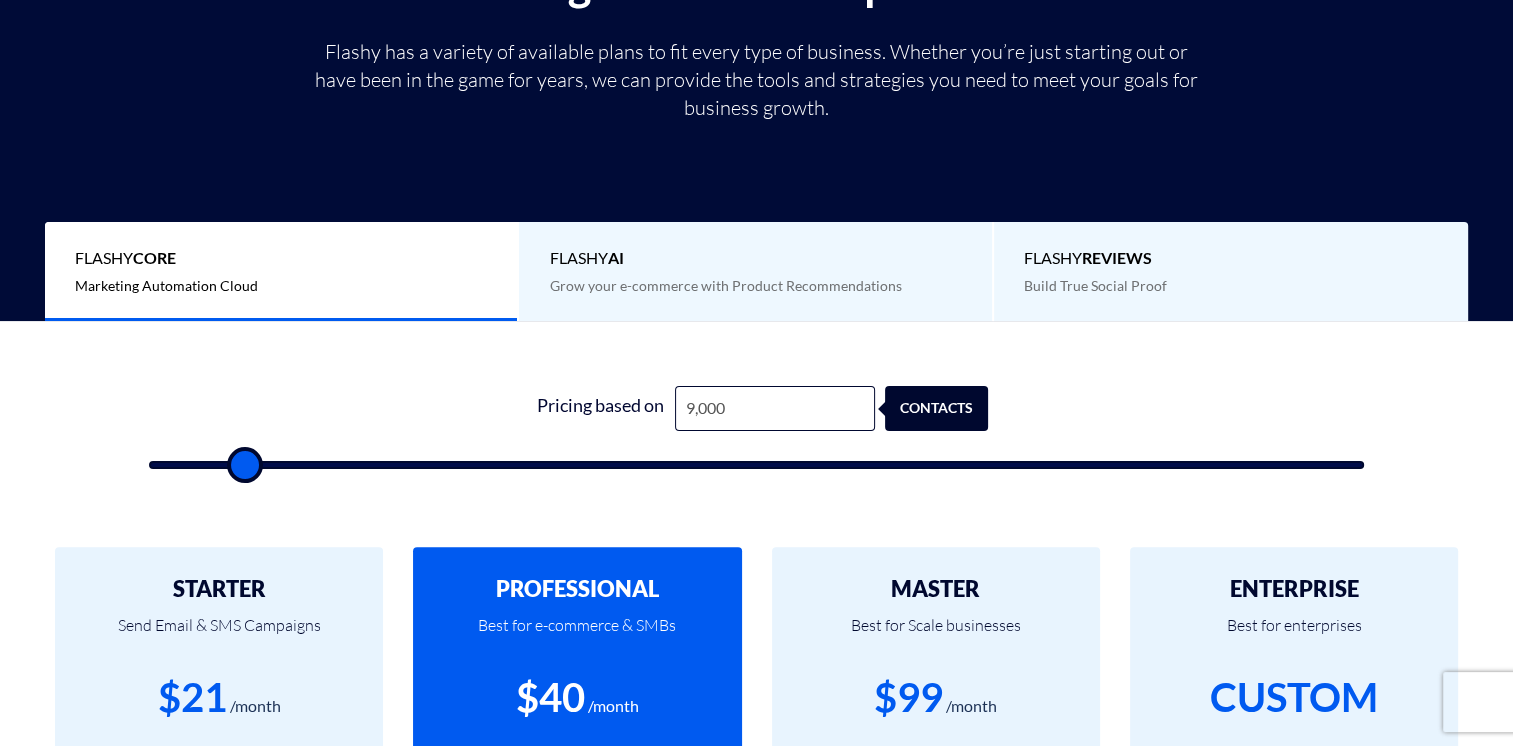type on "9000" 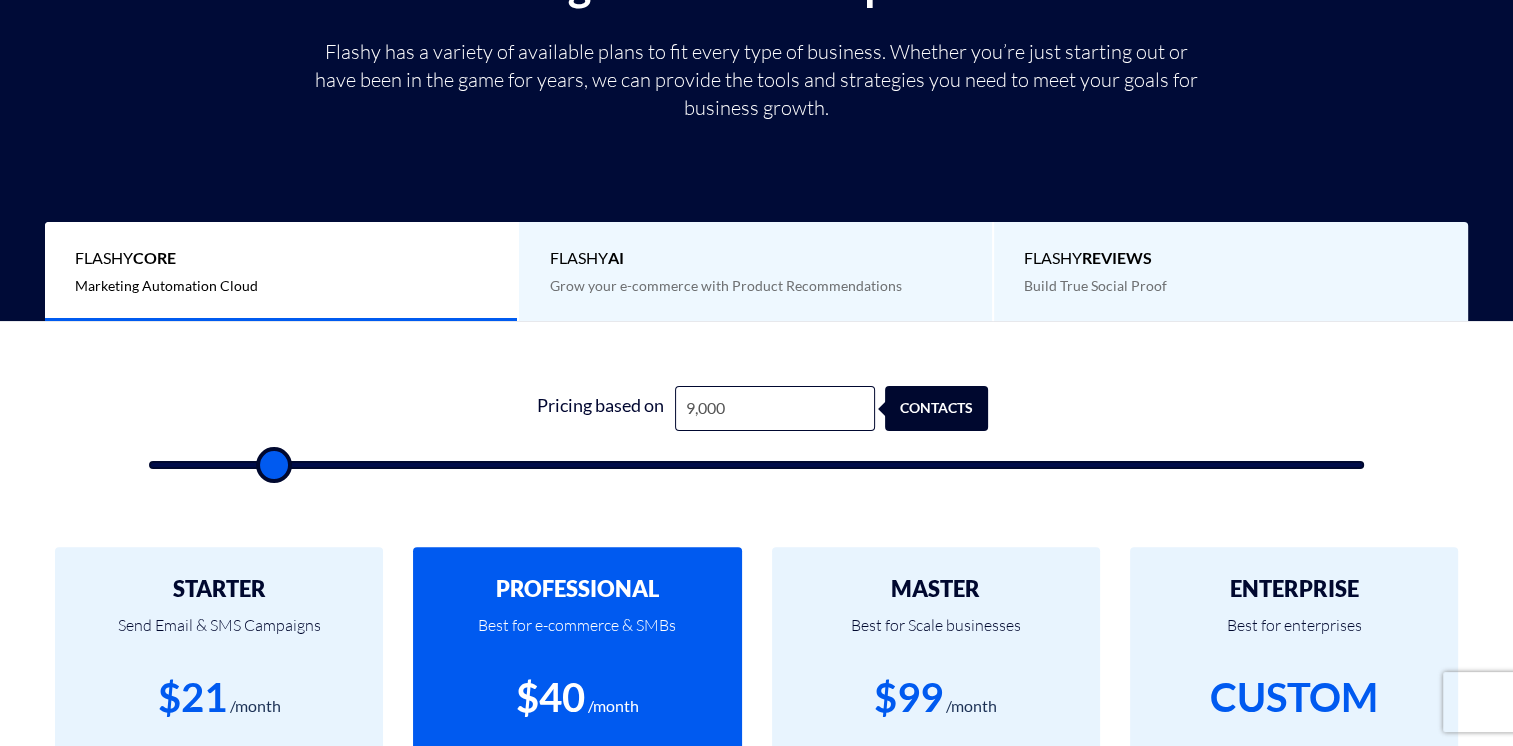 type on "11,000" 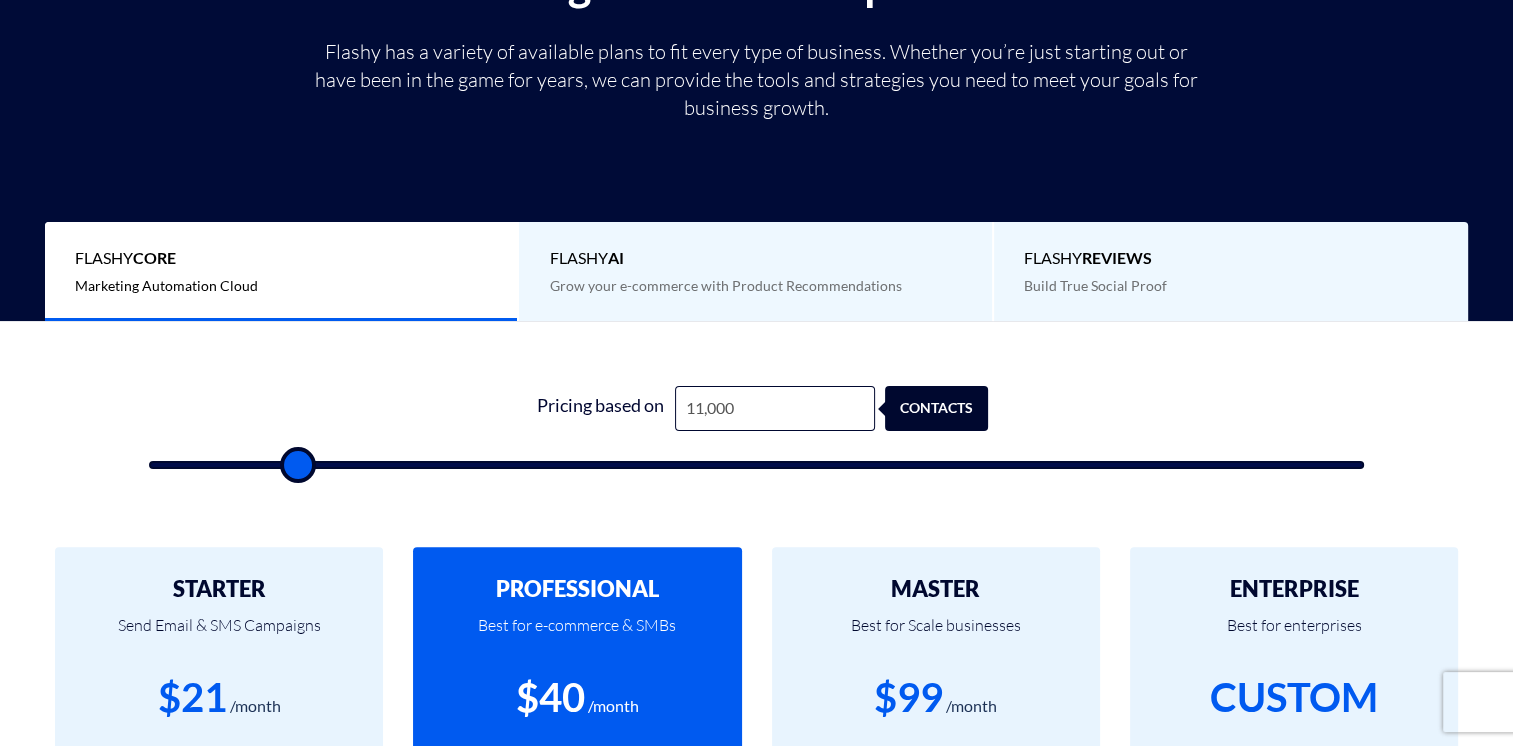 type on "12,500" 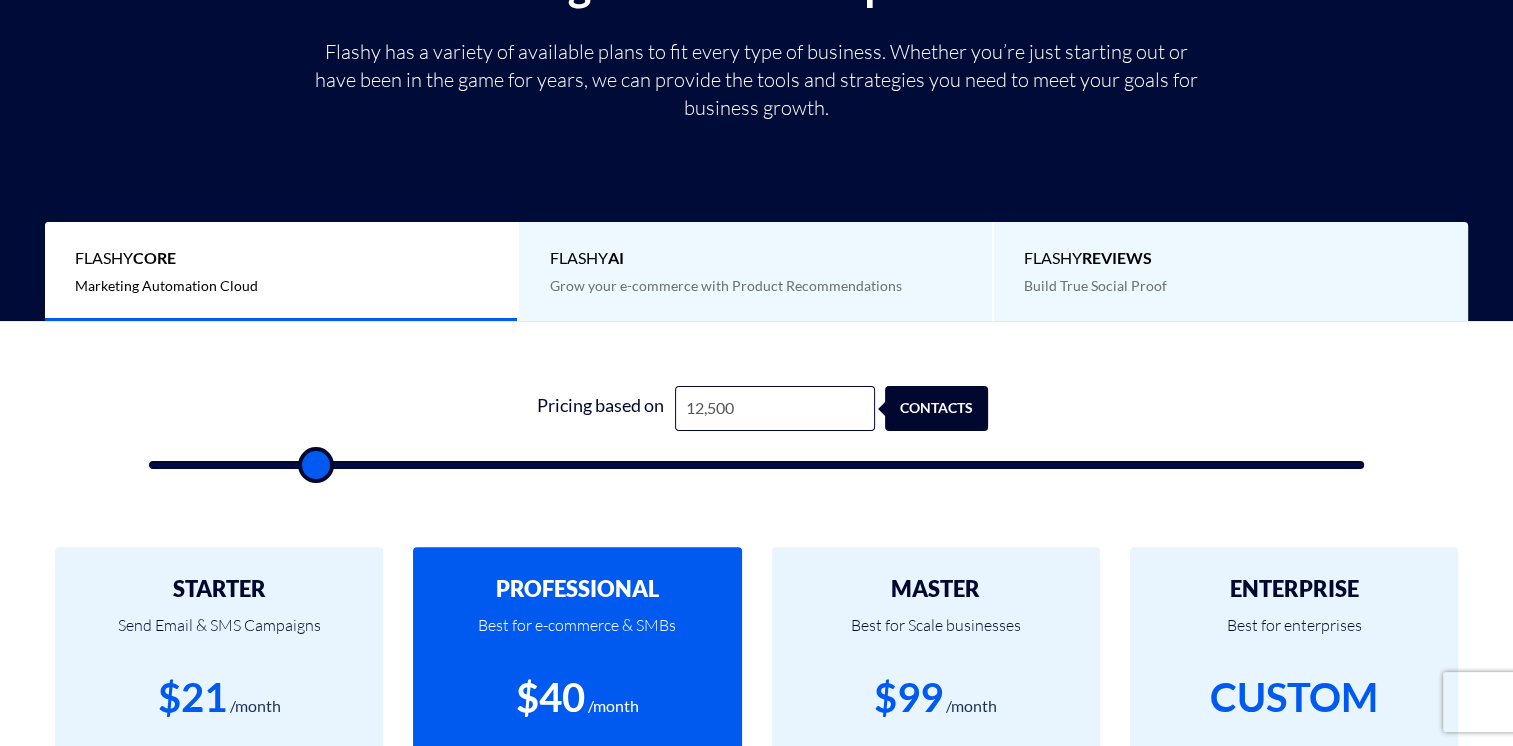 type on "13,500" 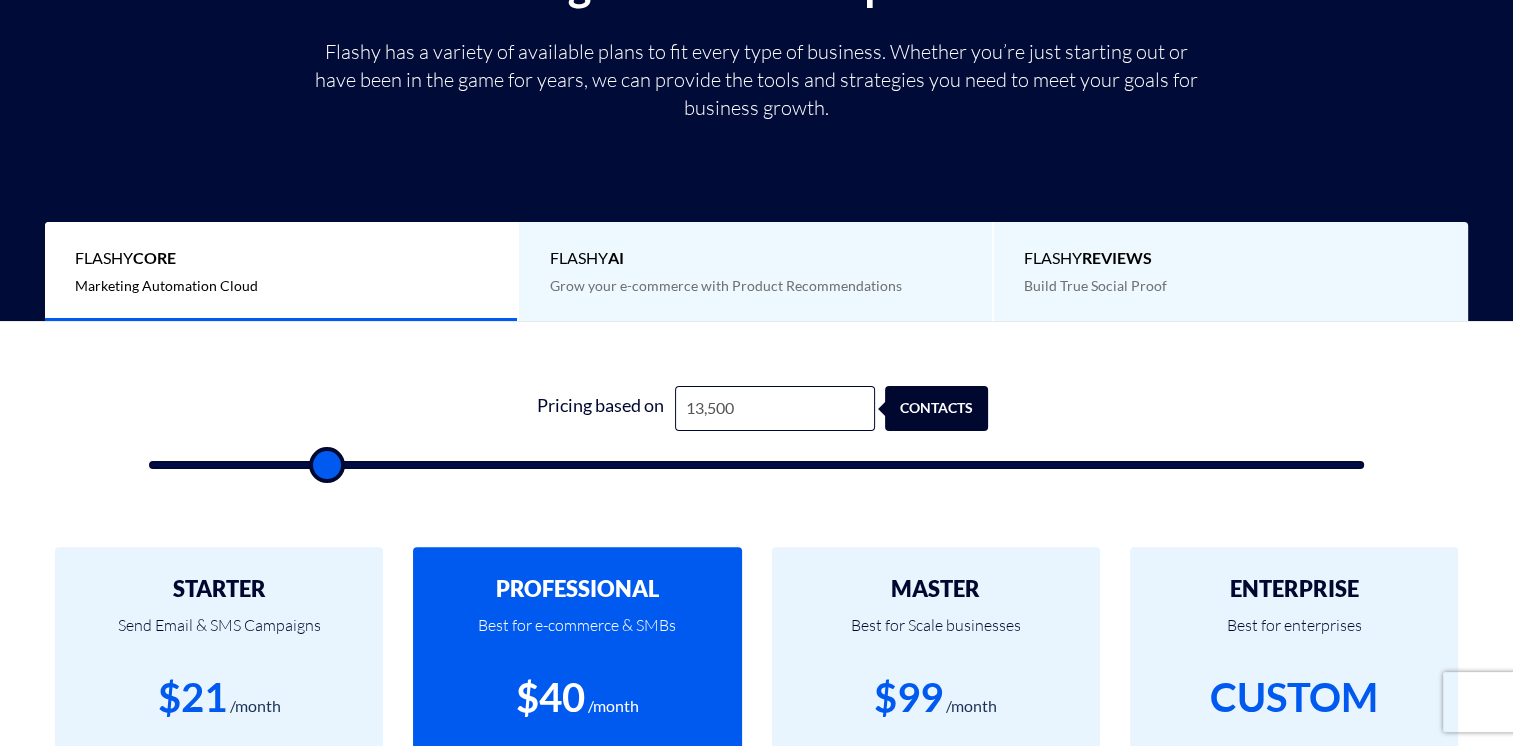type on "14,000" 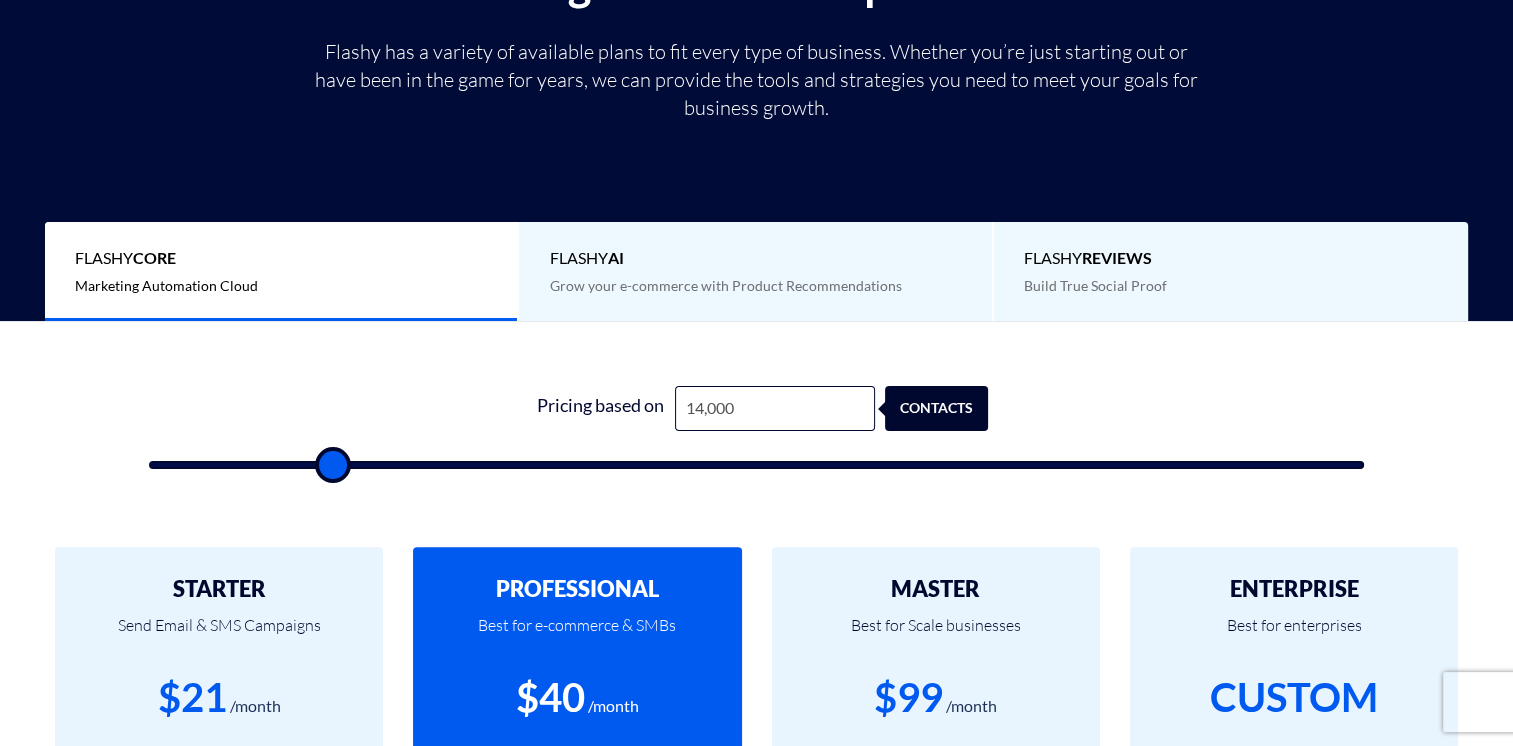 type on "14,500" 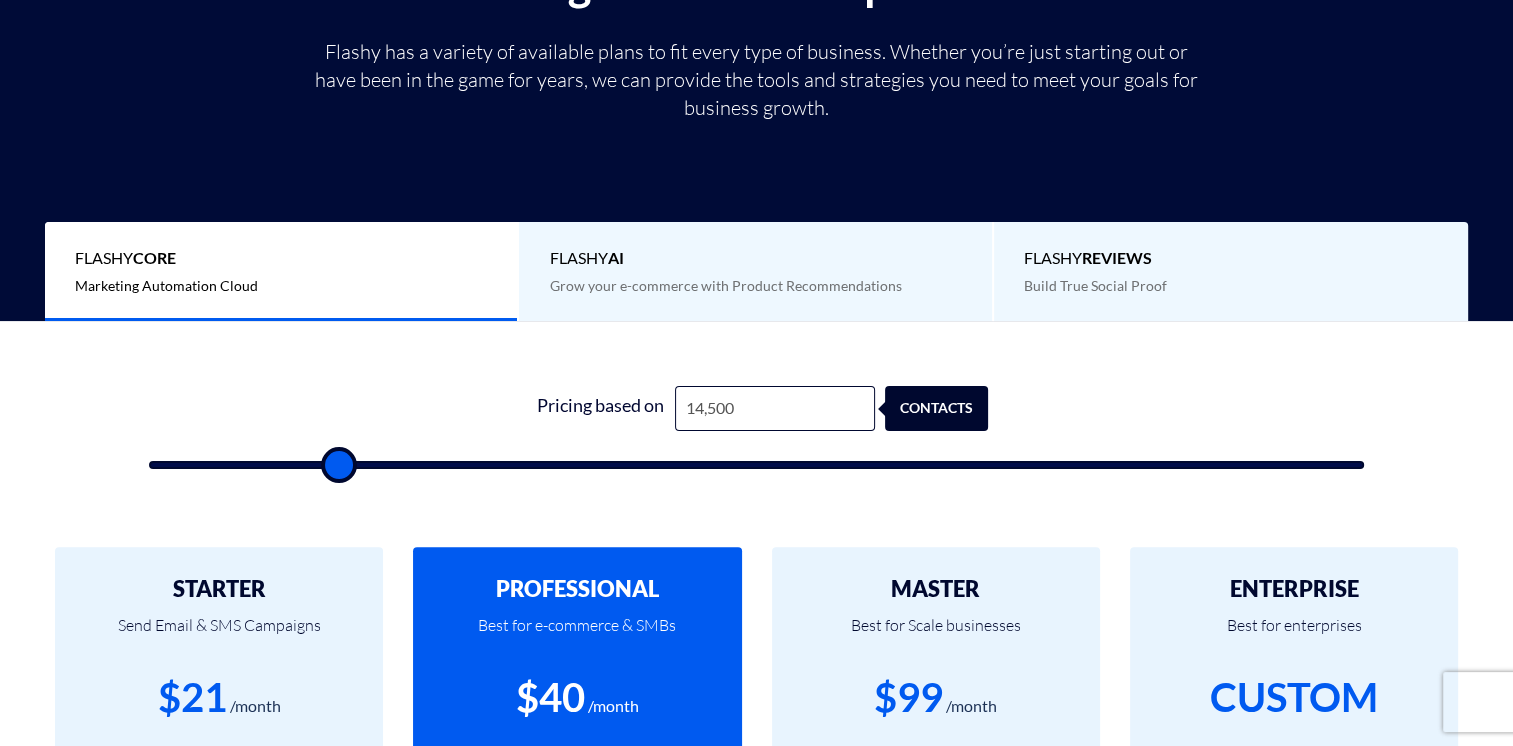 type on "15,000" 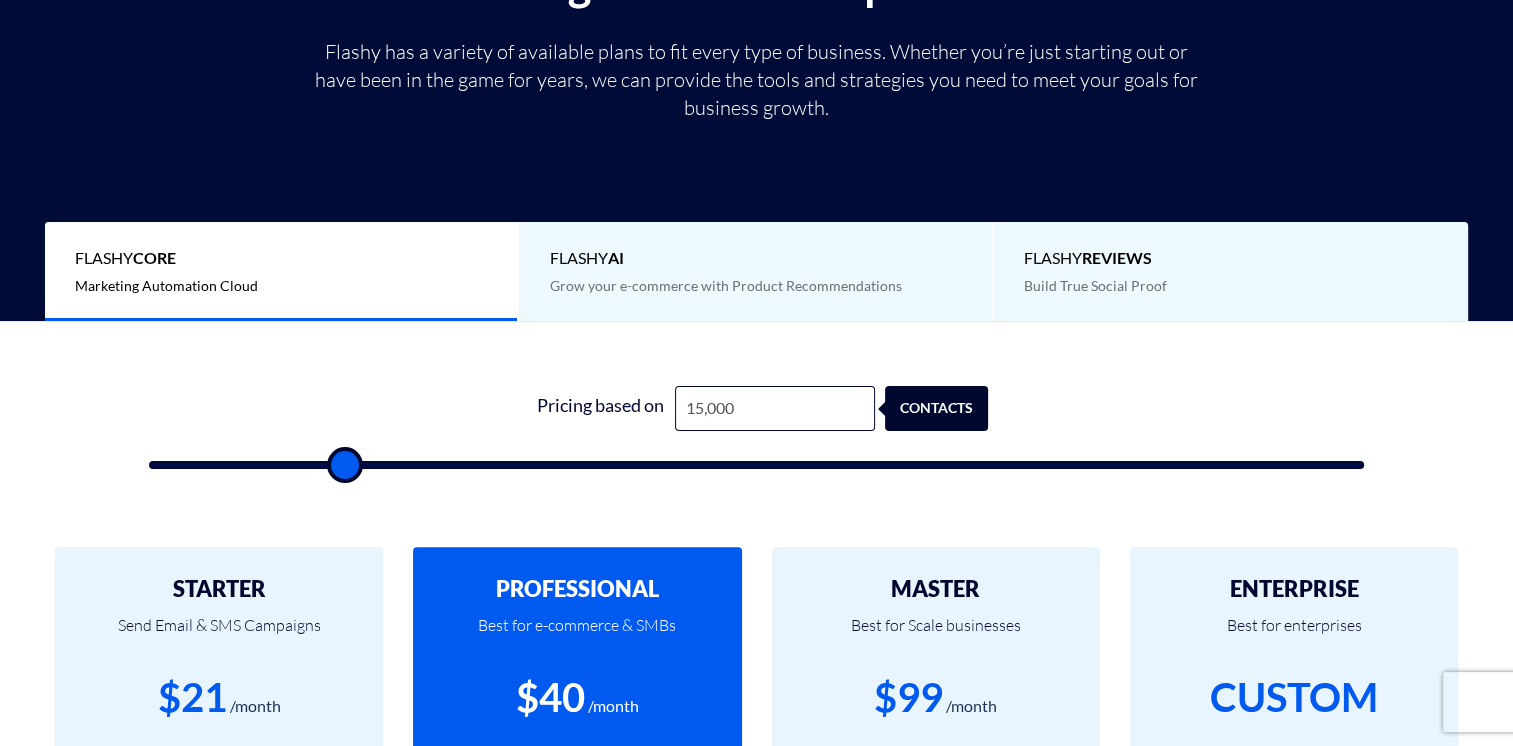 type on "16,000" 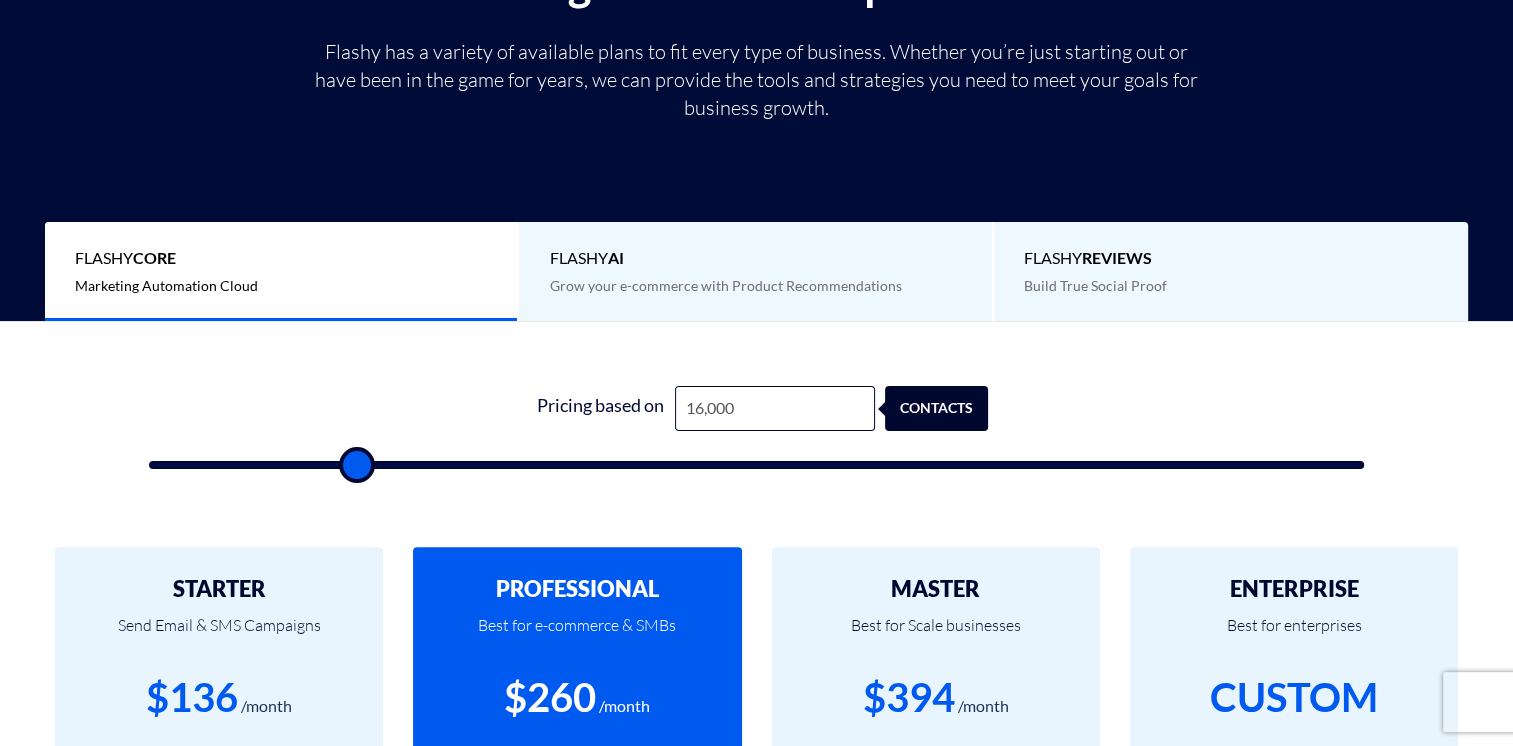 type on "16,500" 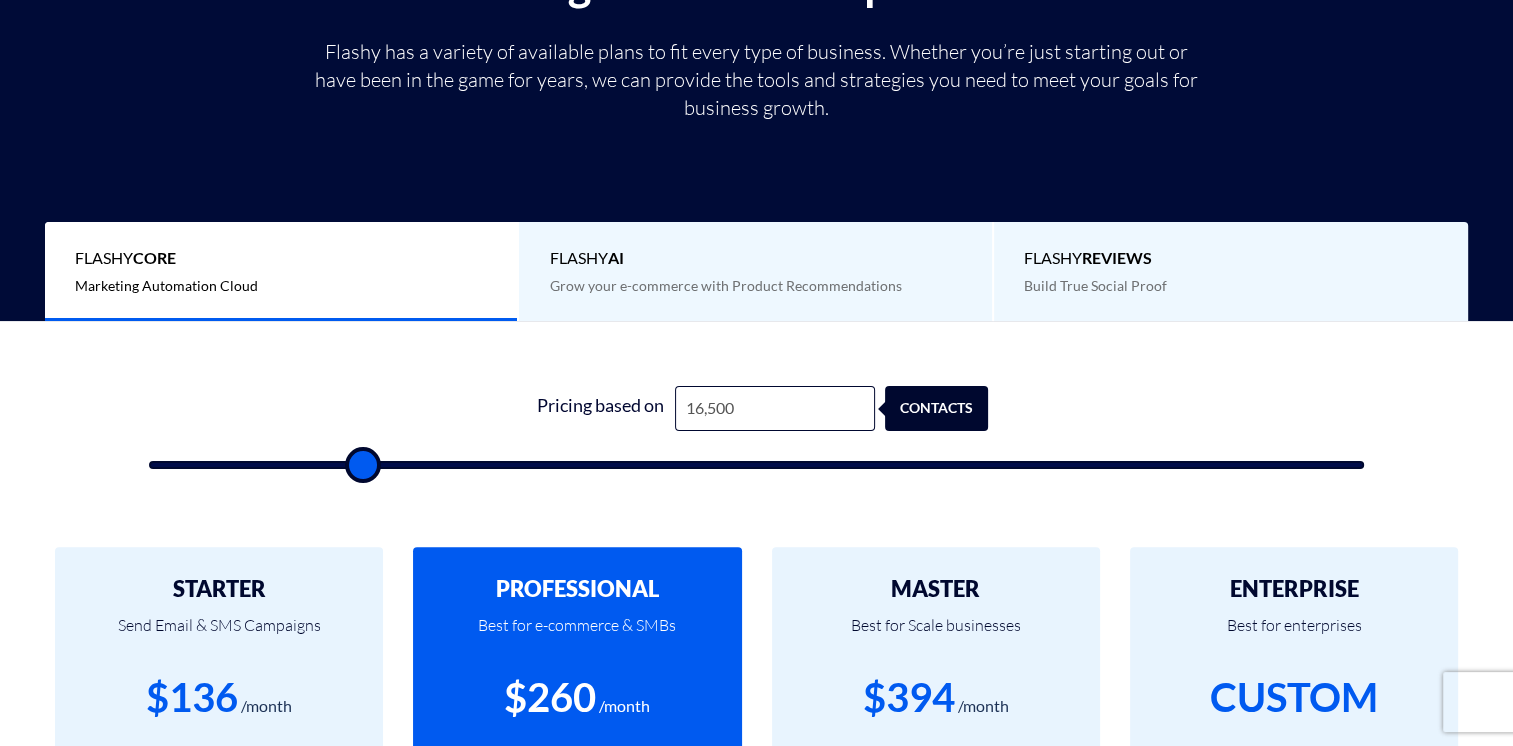 type on "17,500" 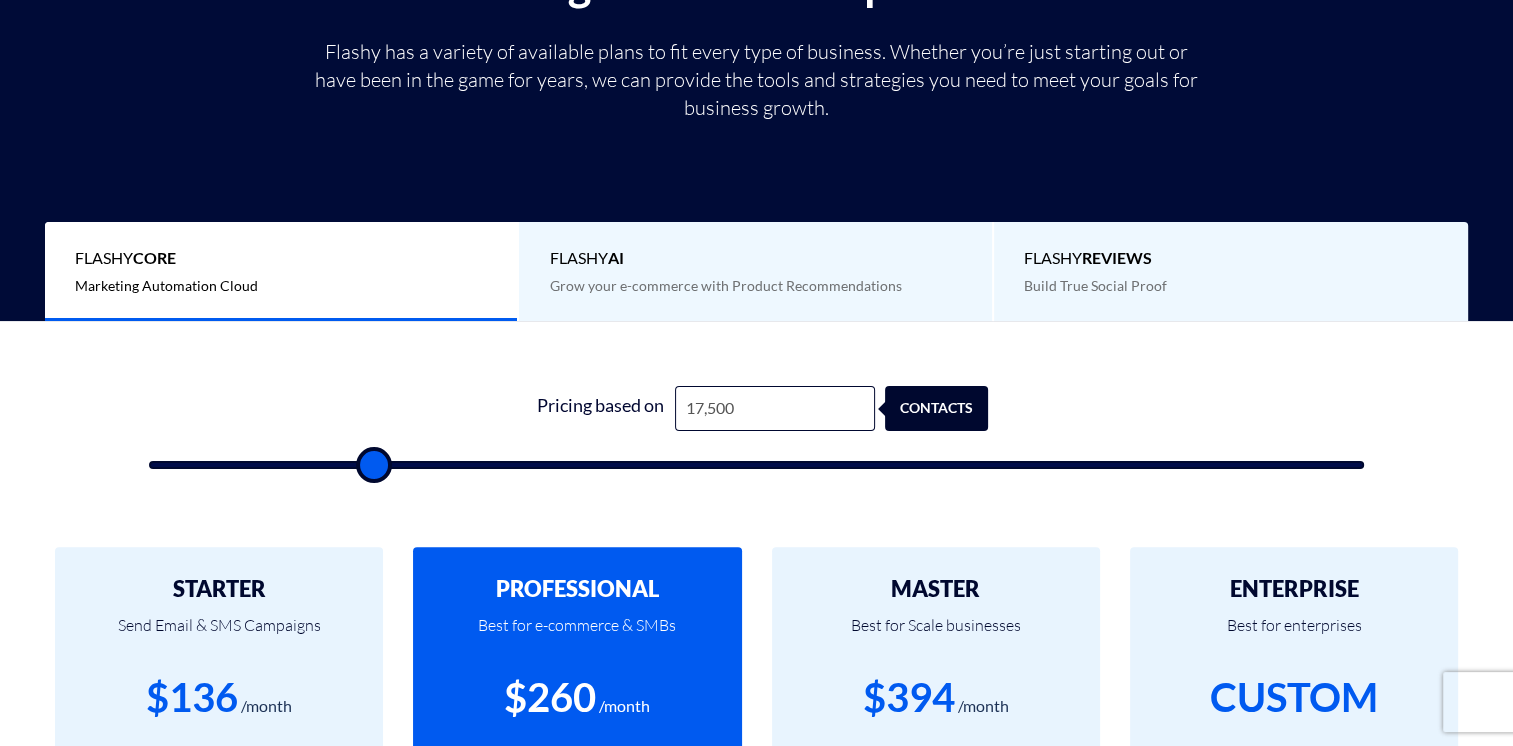 type on "18,000" 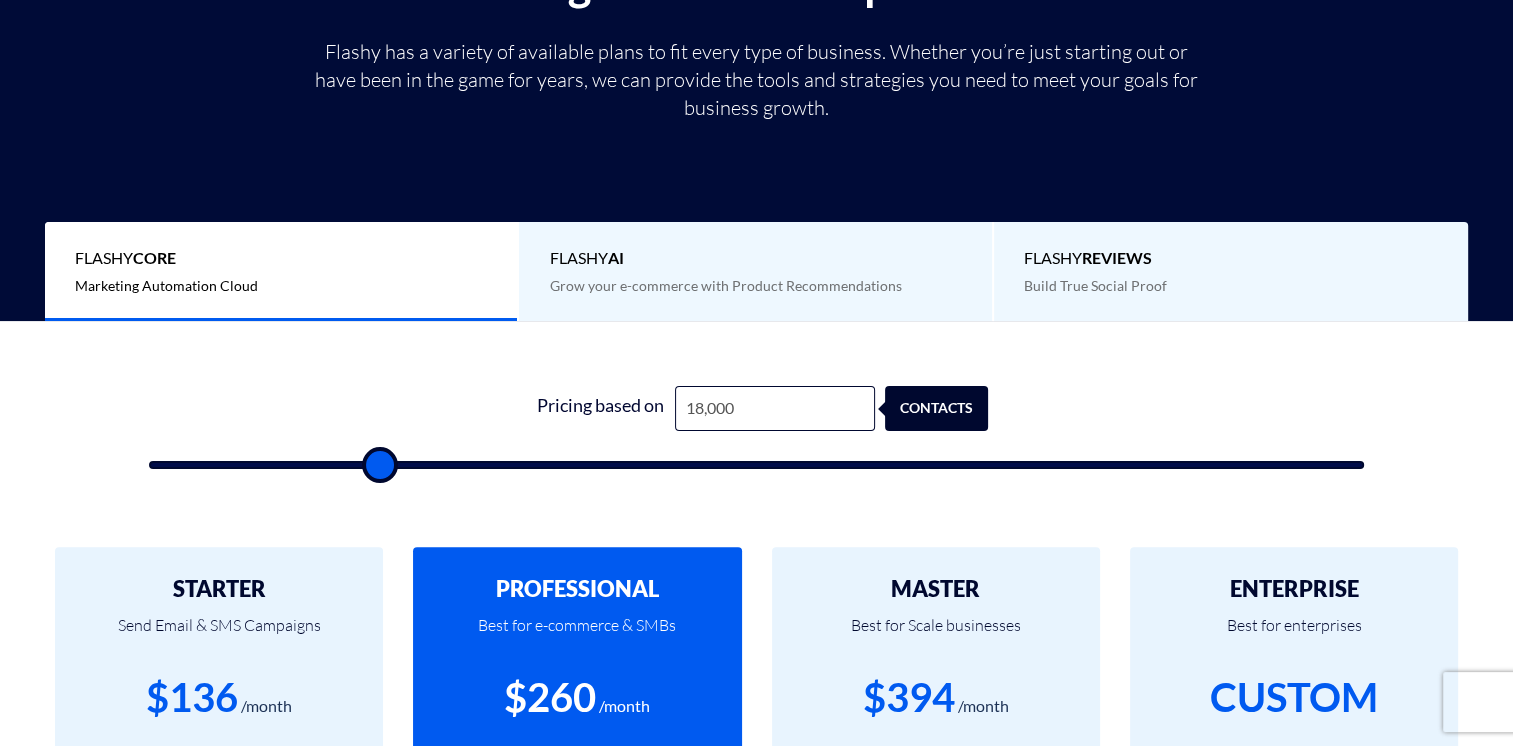 type on "18,500" 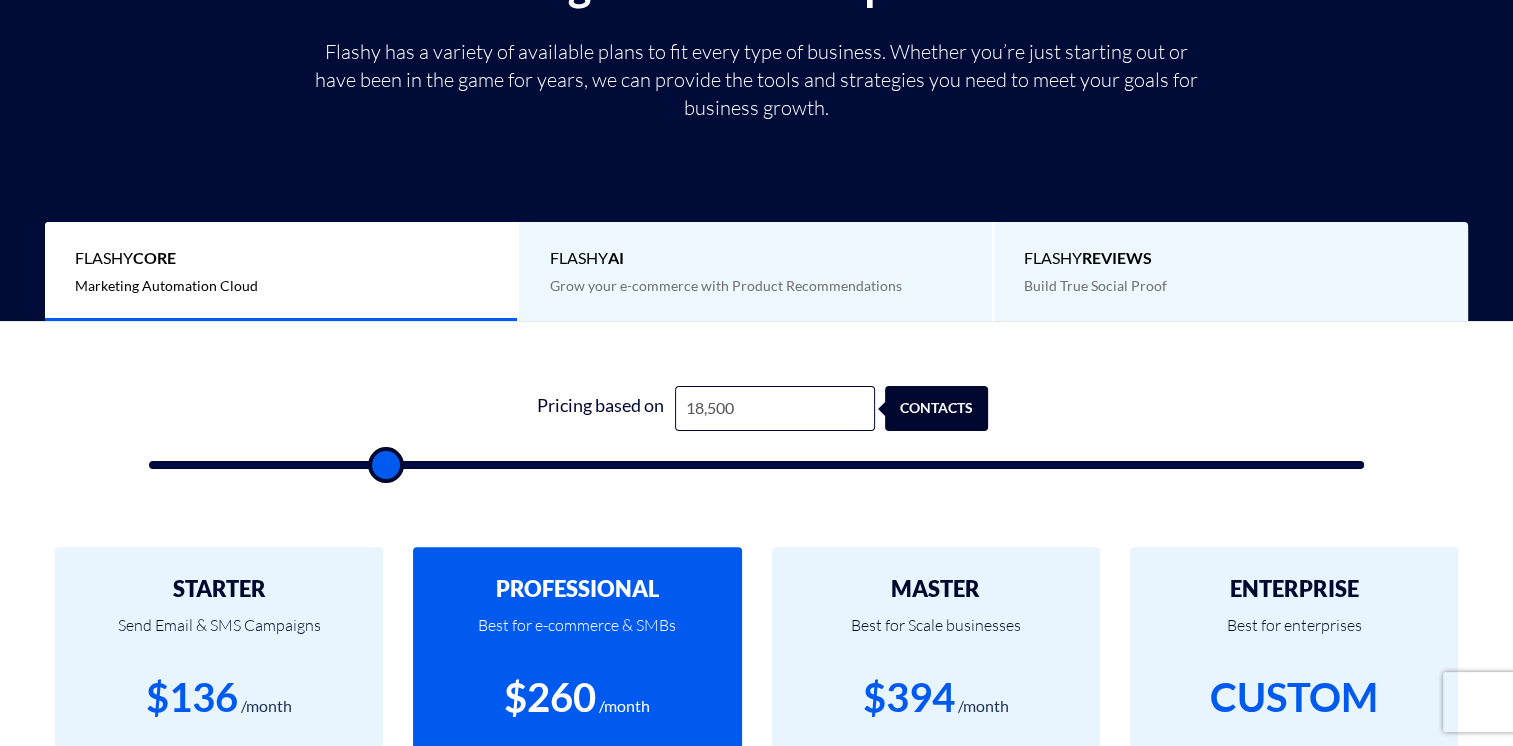 type on "19,500" 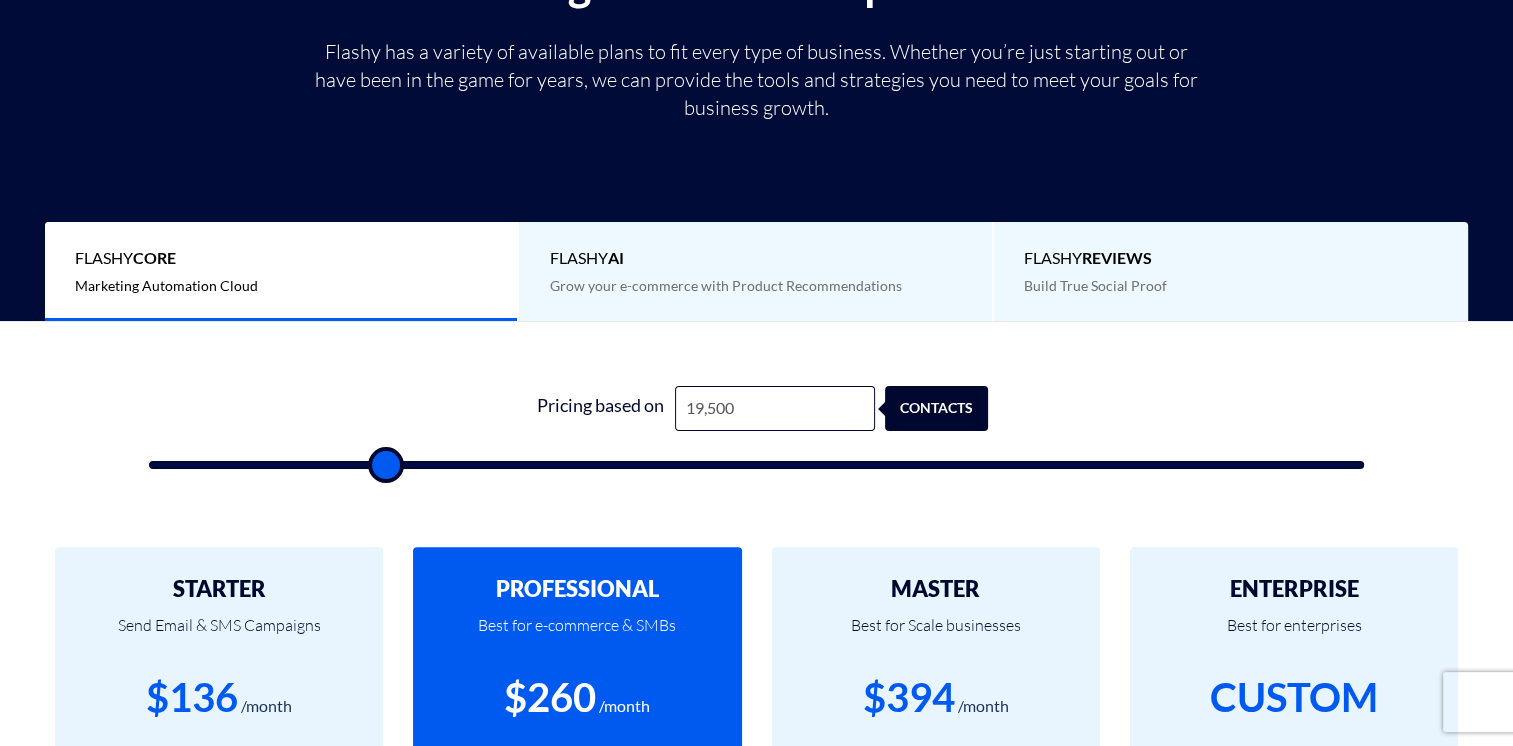 type on "19500" 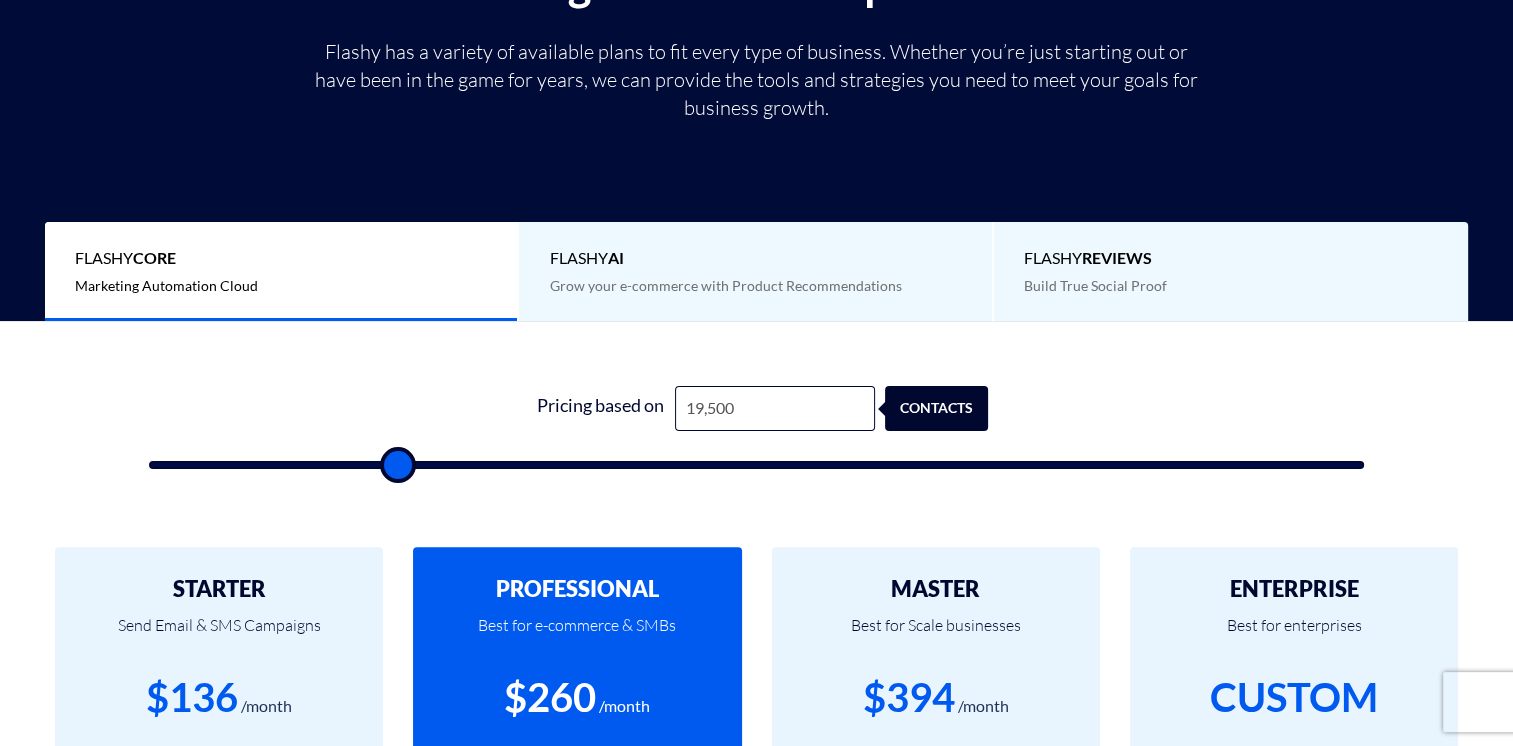 type on "20,000" 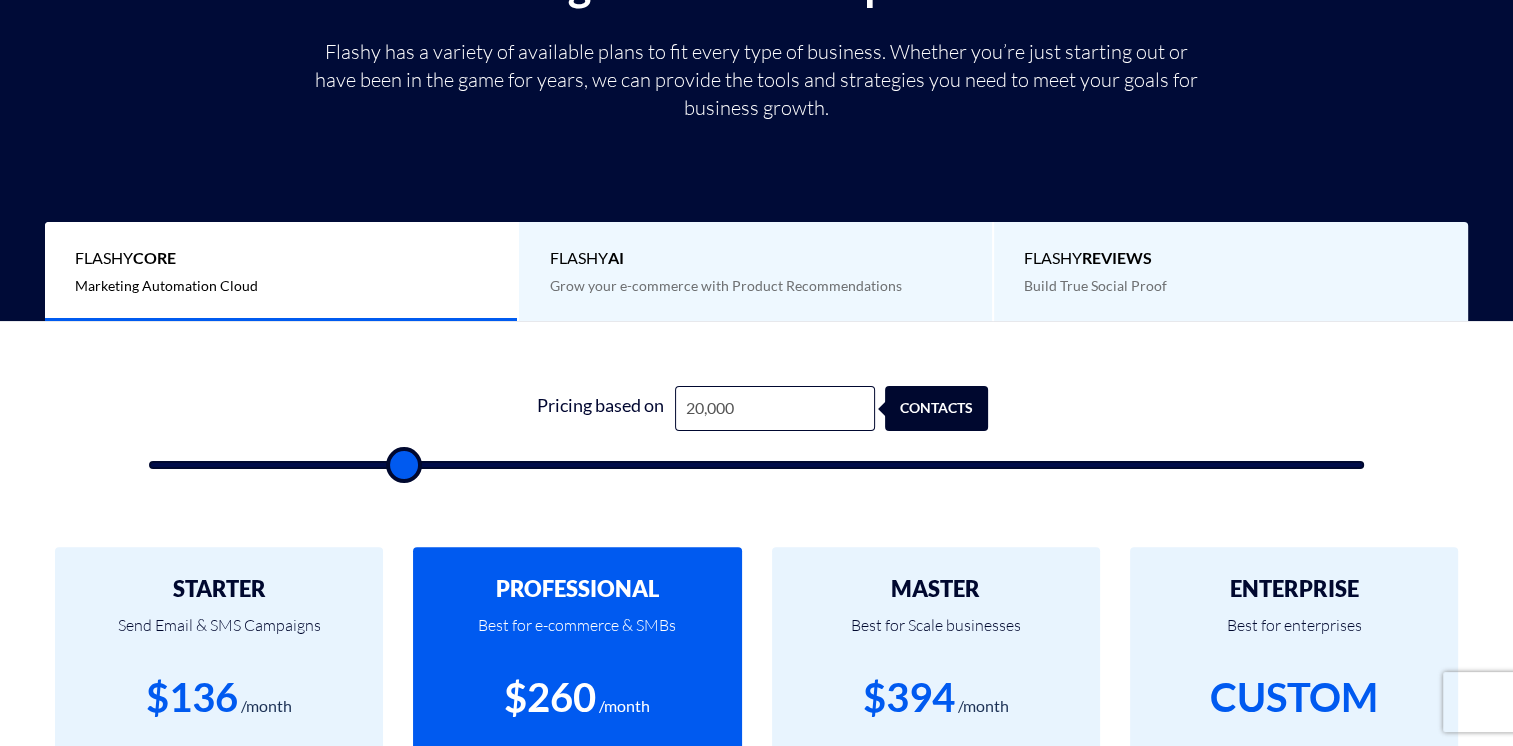 type on "20,500" 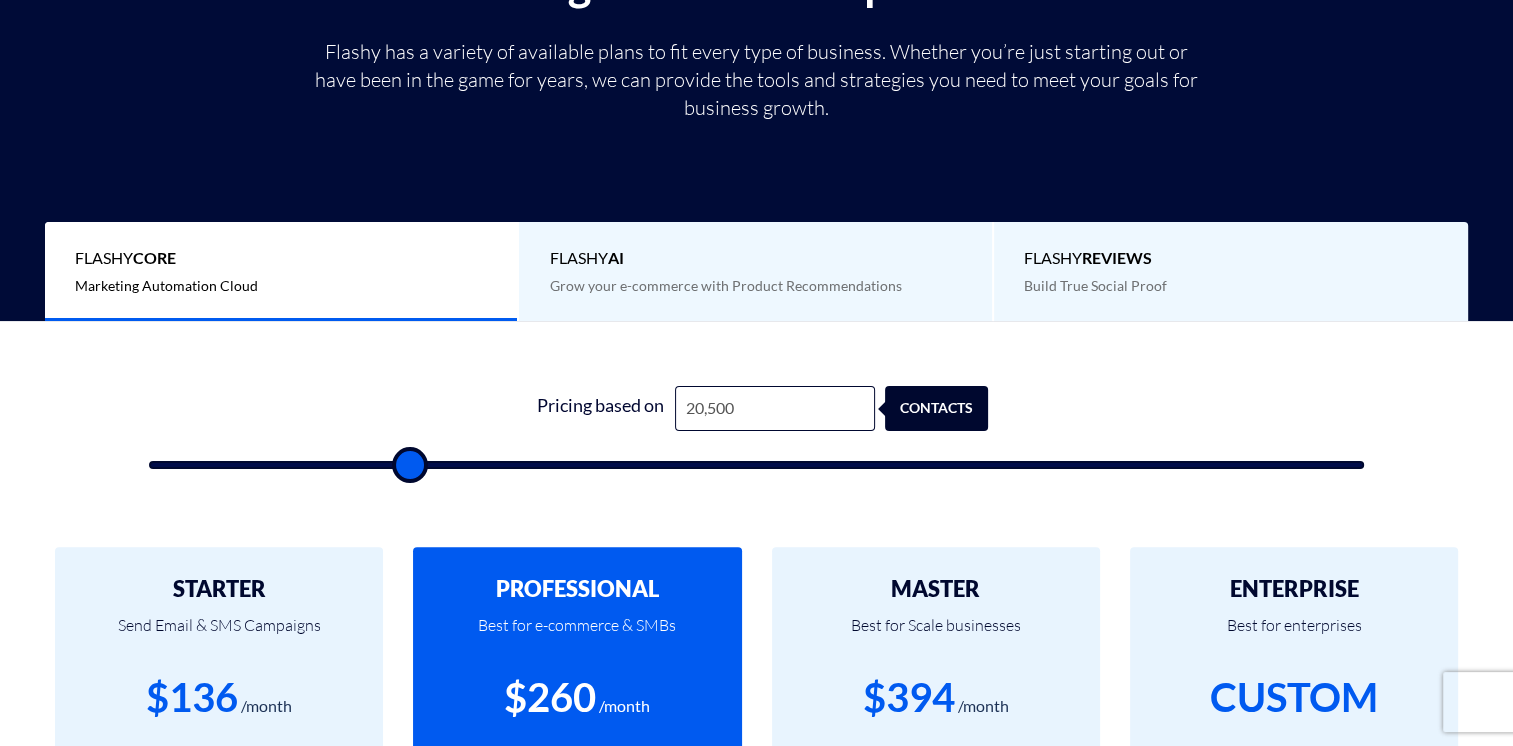 type on "21,000" 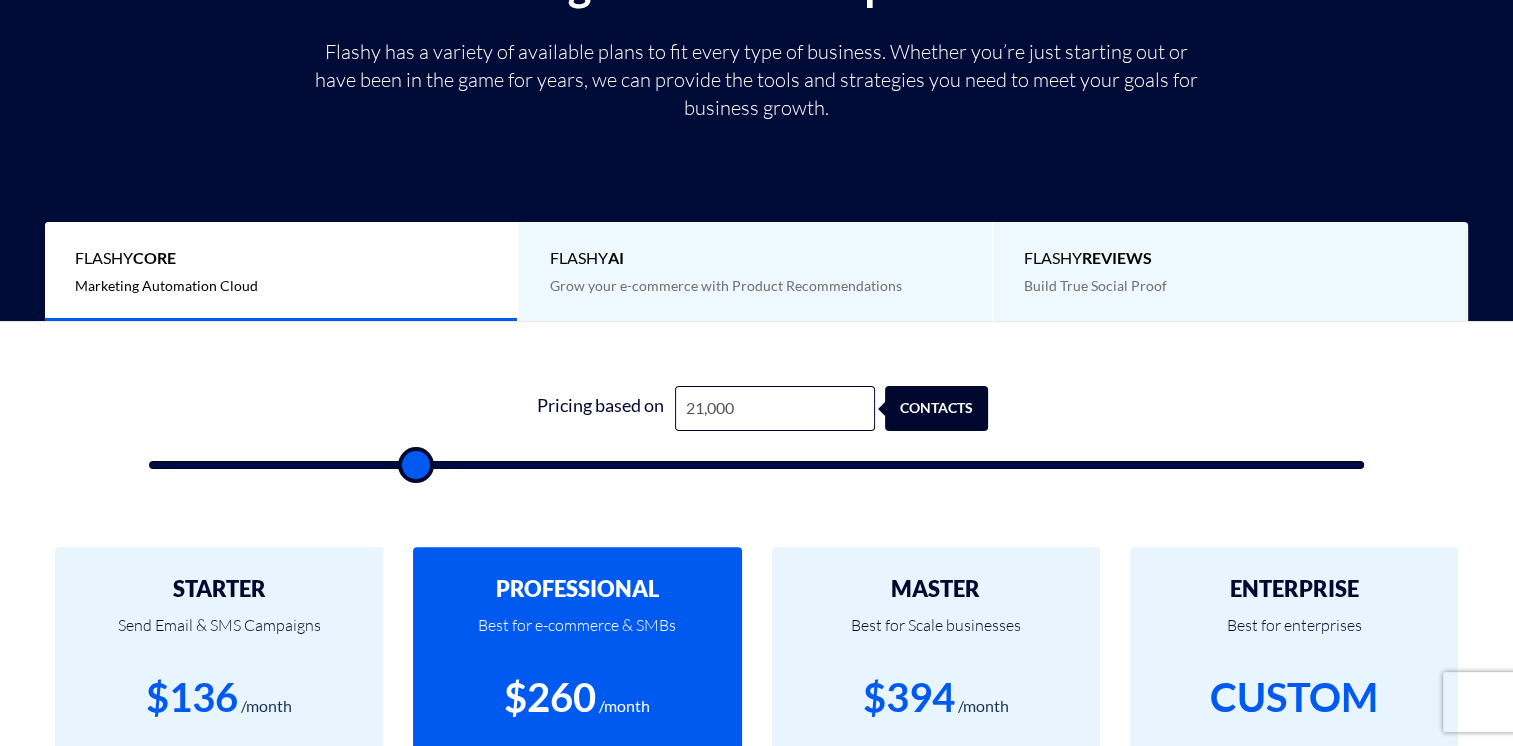 type on "21,500" 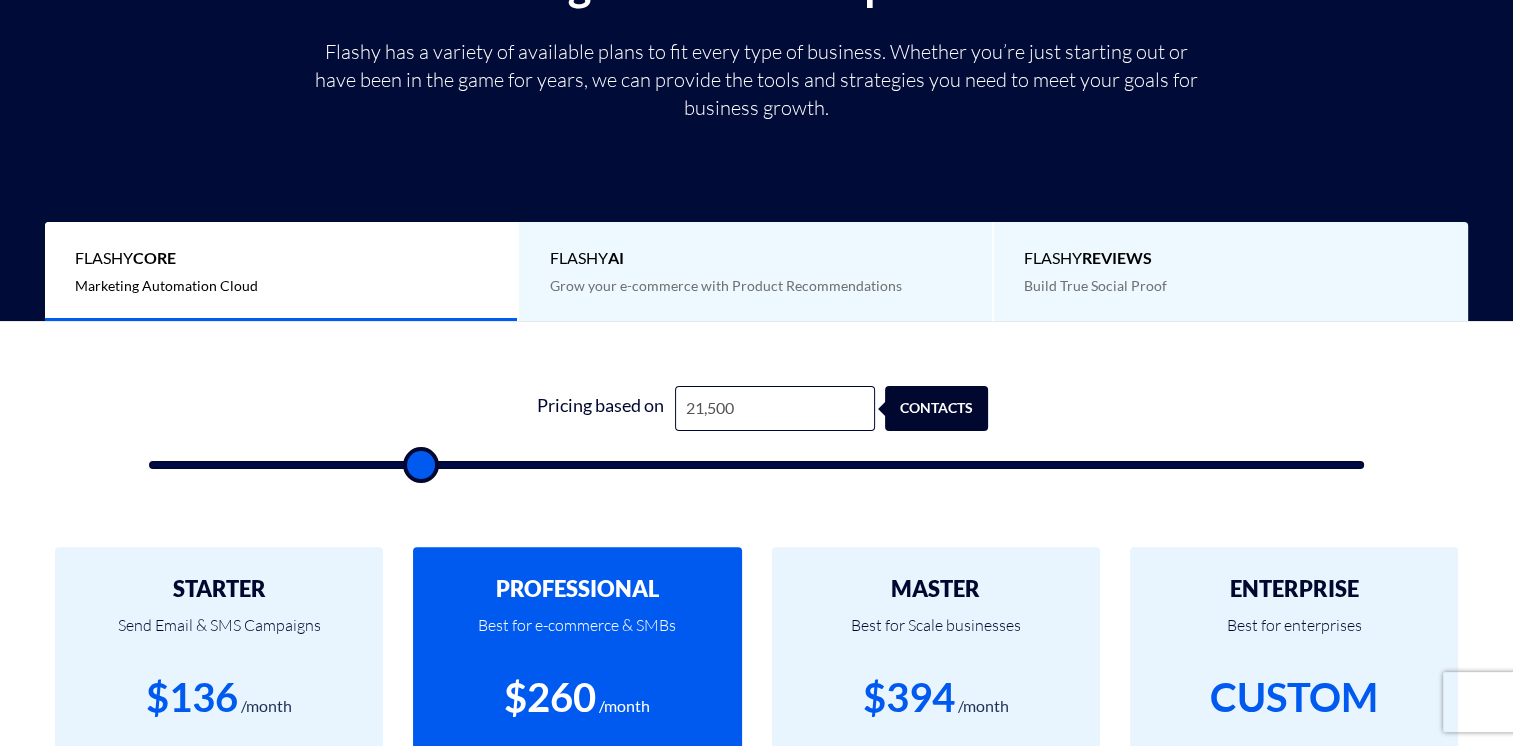 type on "22,000" 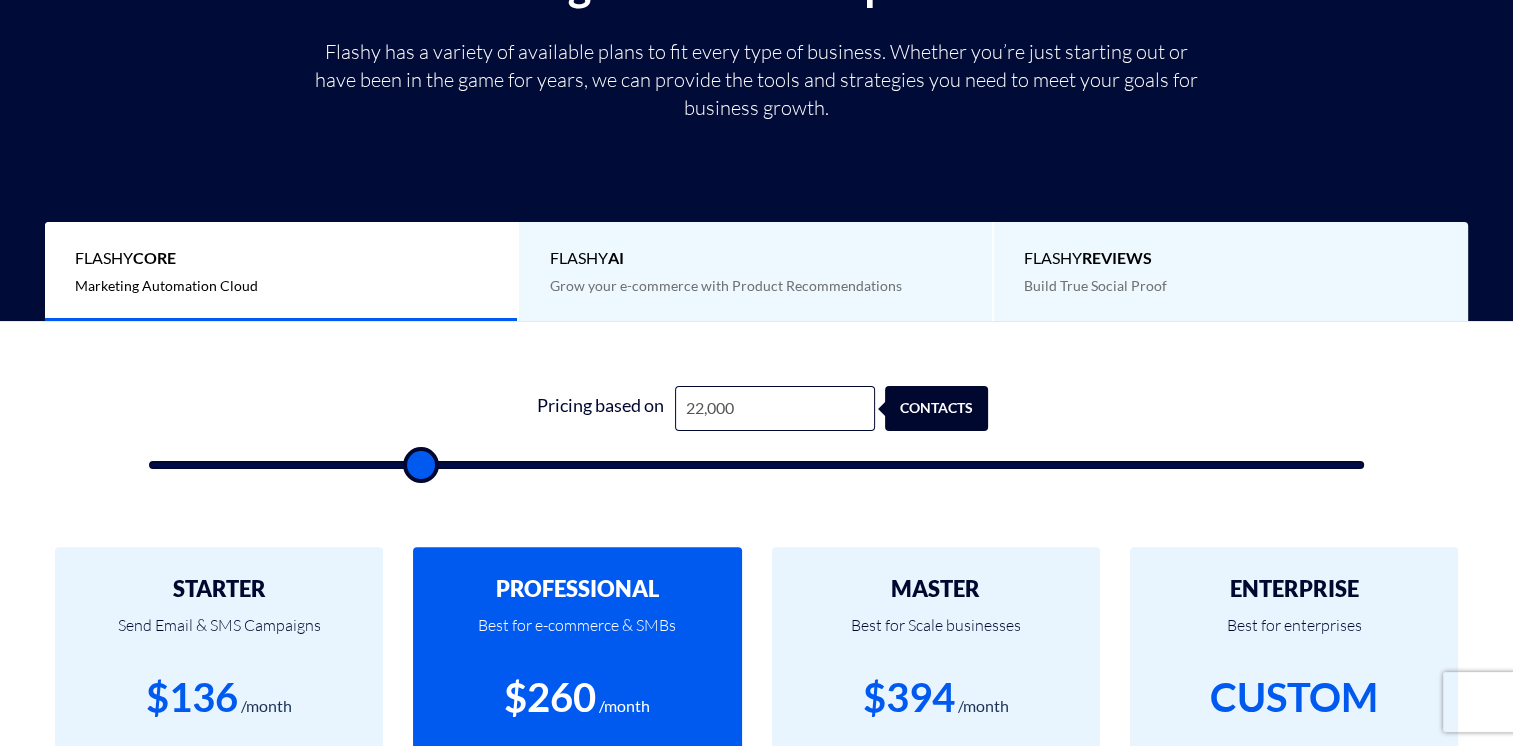 type on "22000" 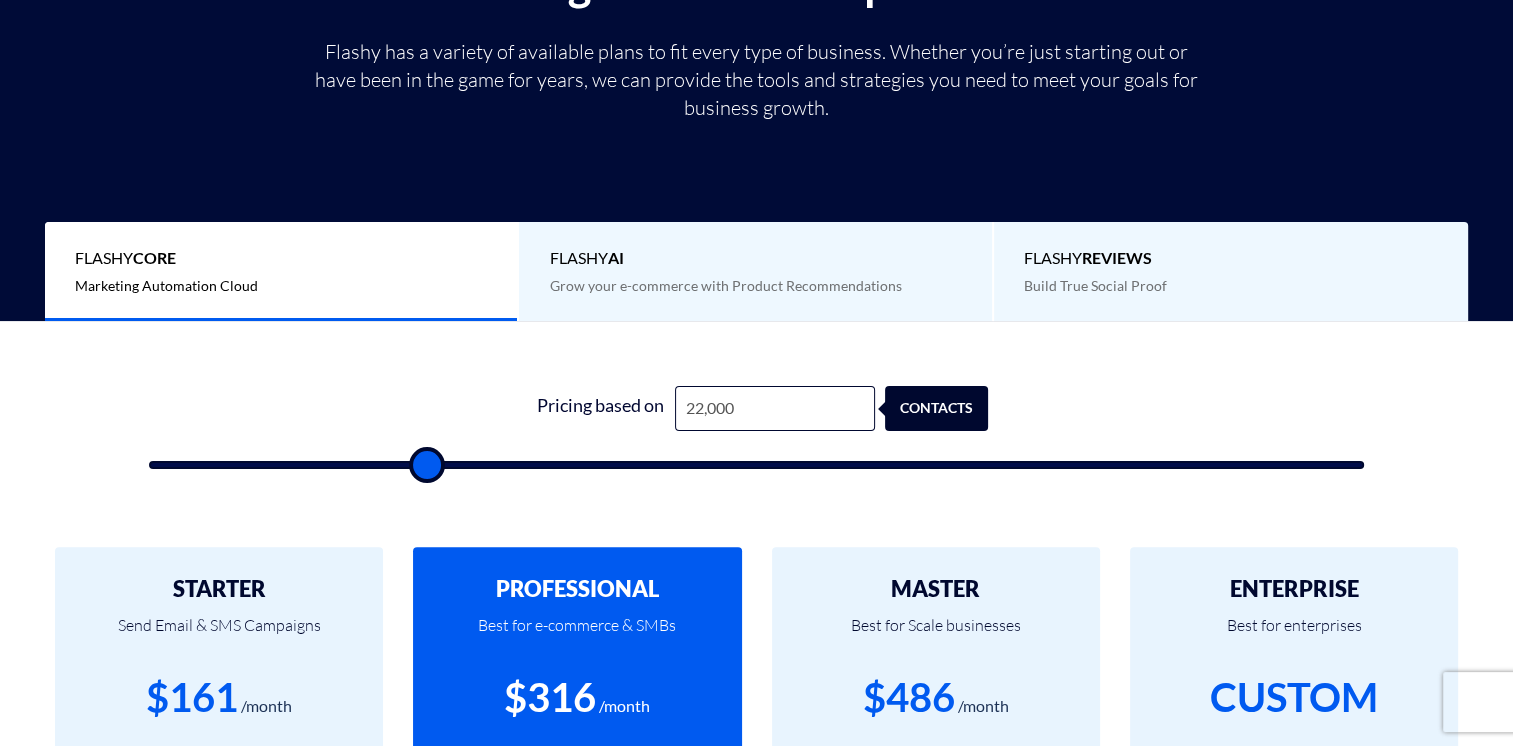 type on "22,500" 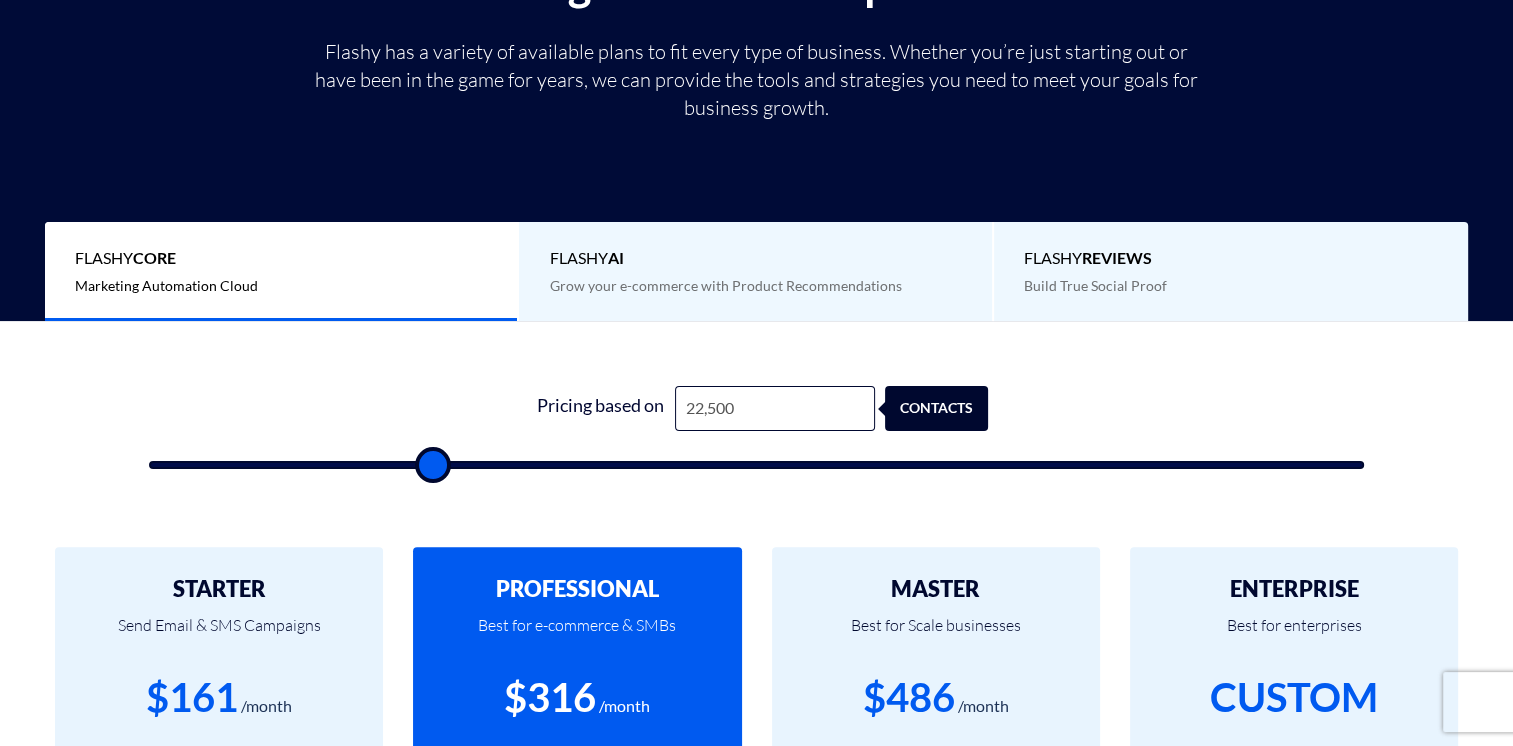type on "23,000" 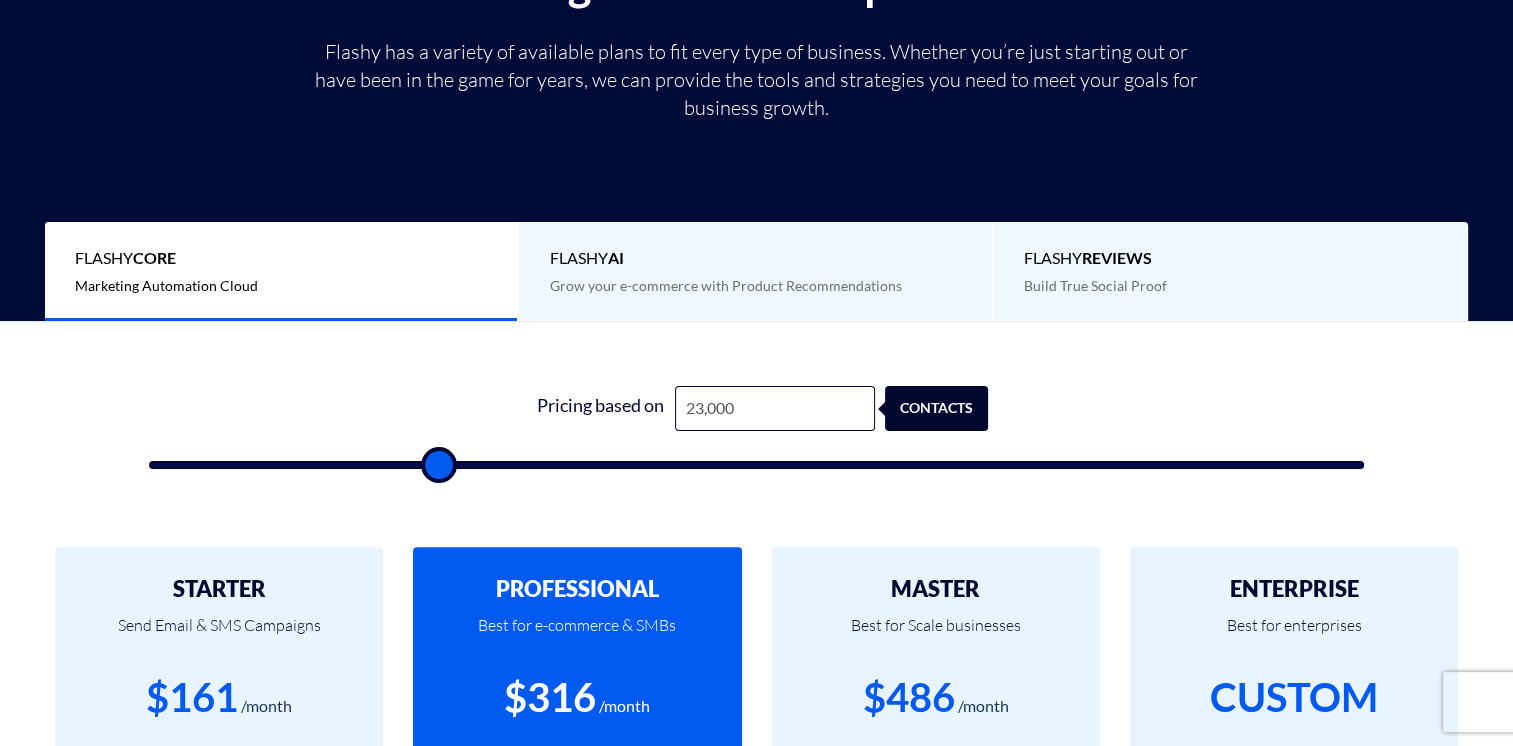 type on "23,500" 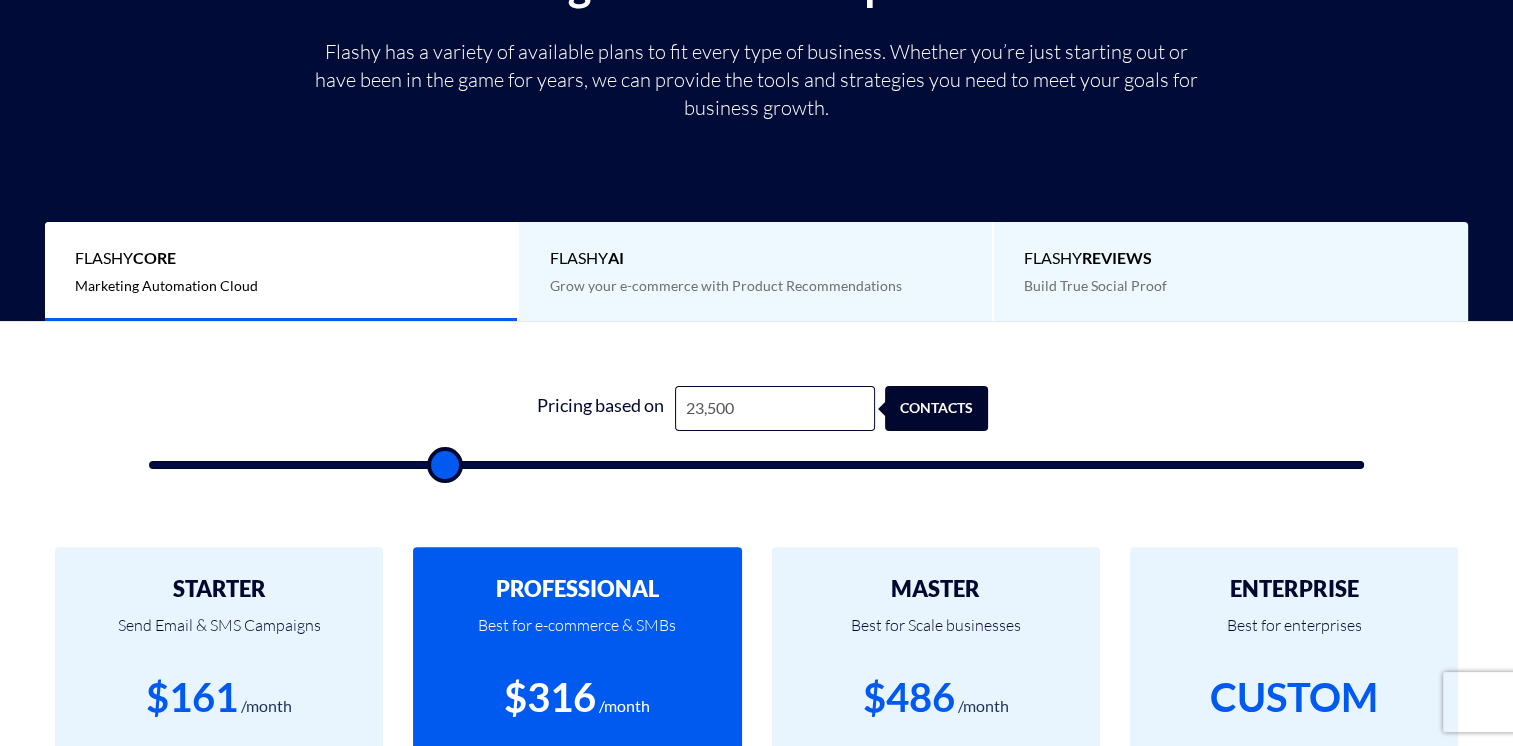 type on "24,500" 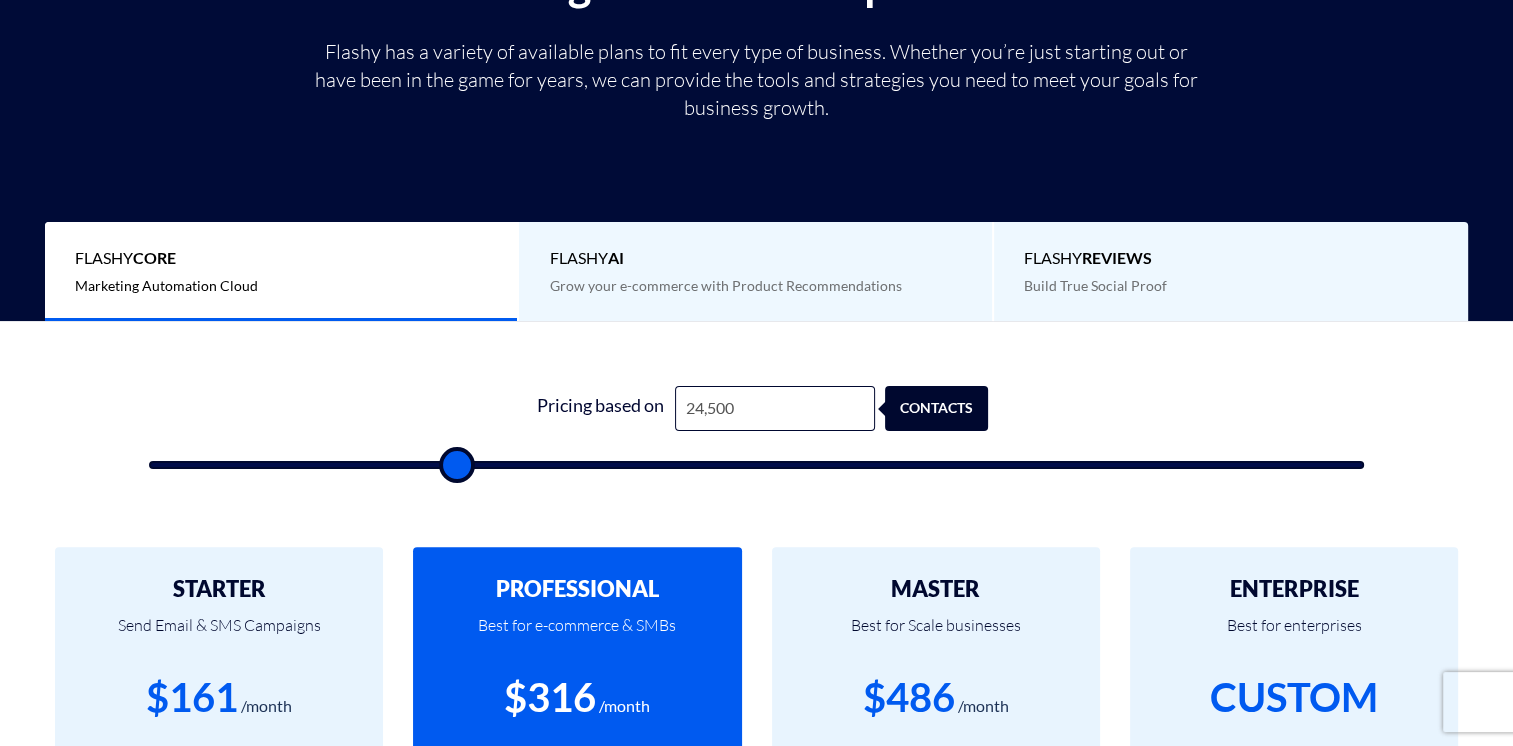 type on "25,500" 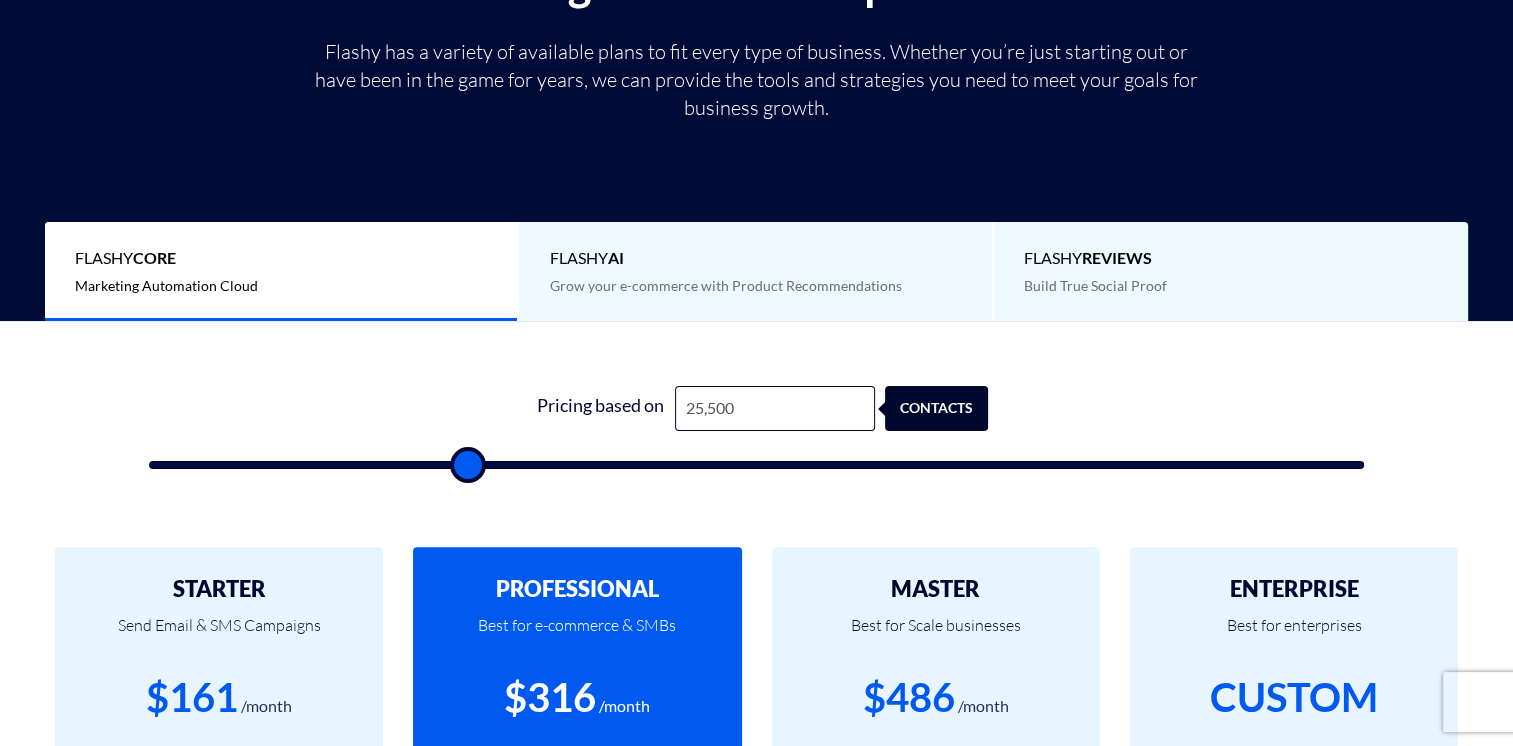 type on "26,000" 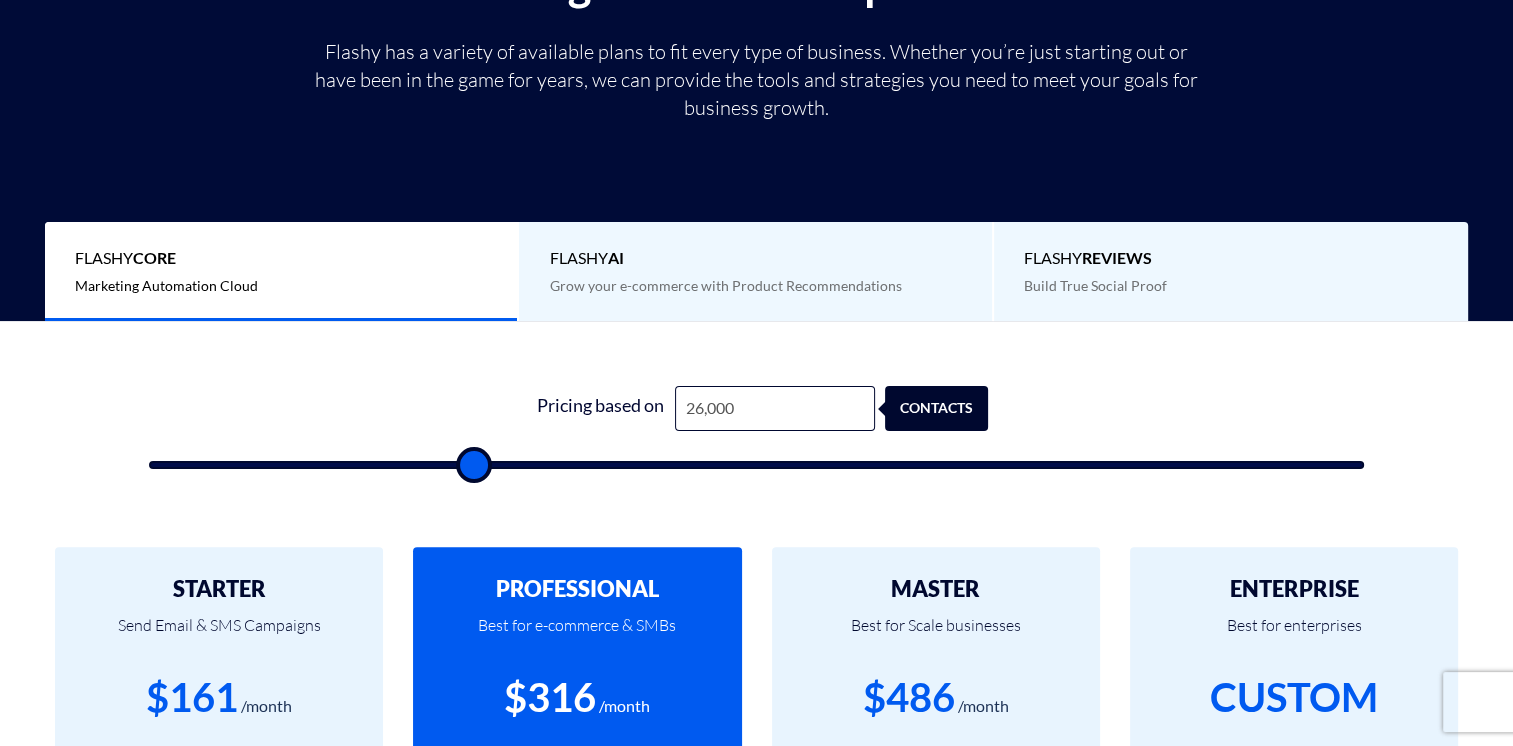type on "27,000" 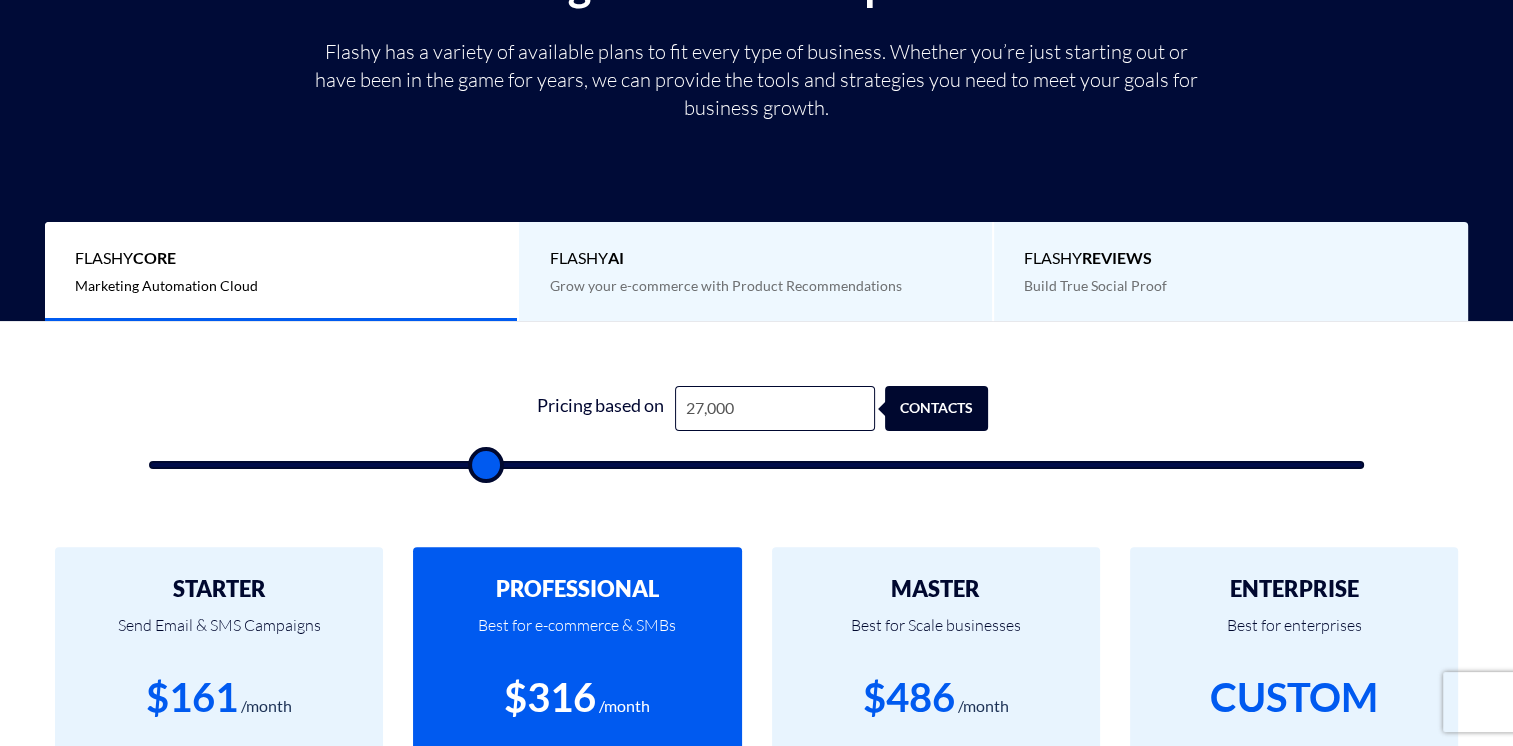 type on "27,500" 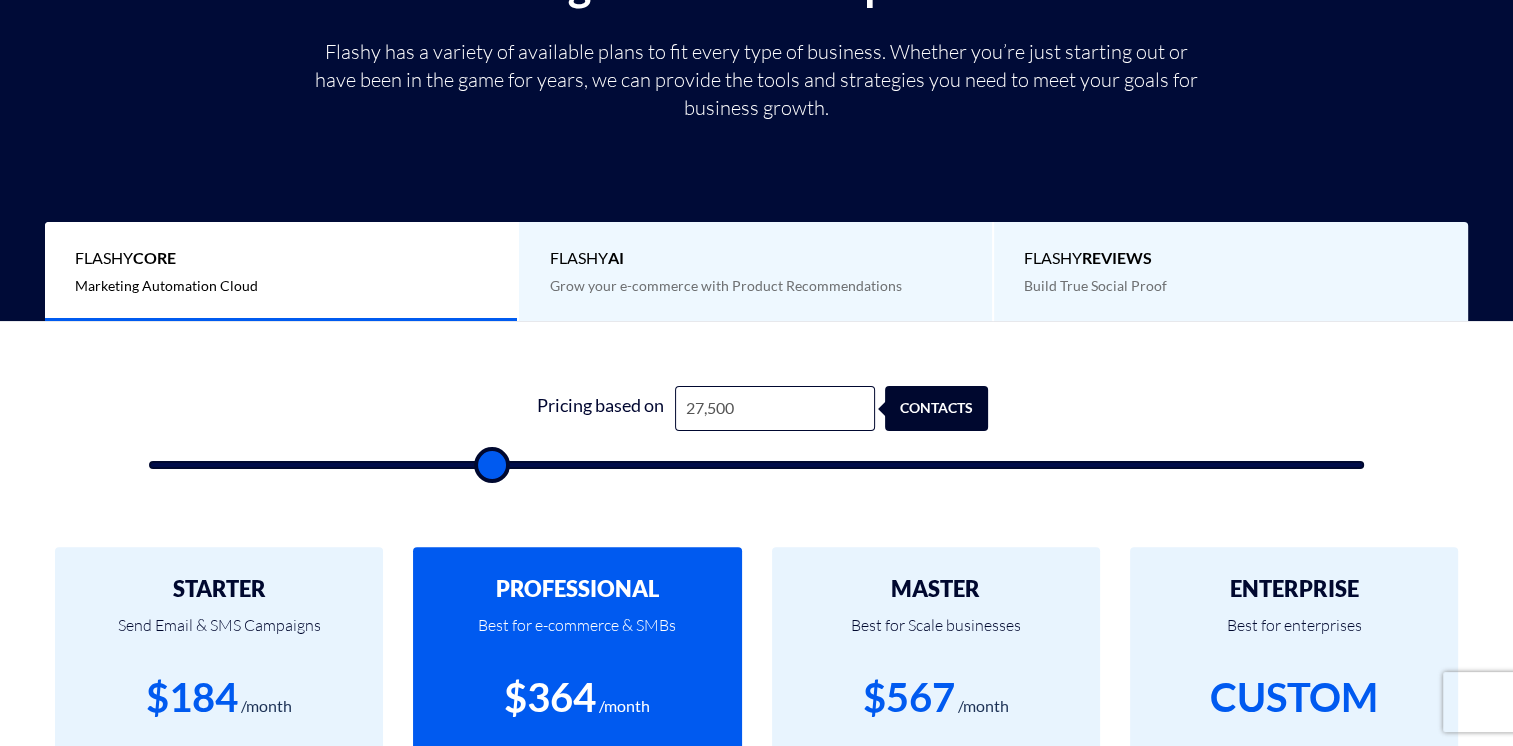 type on "28,000" 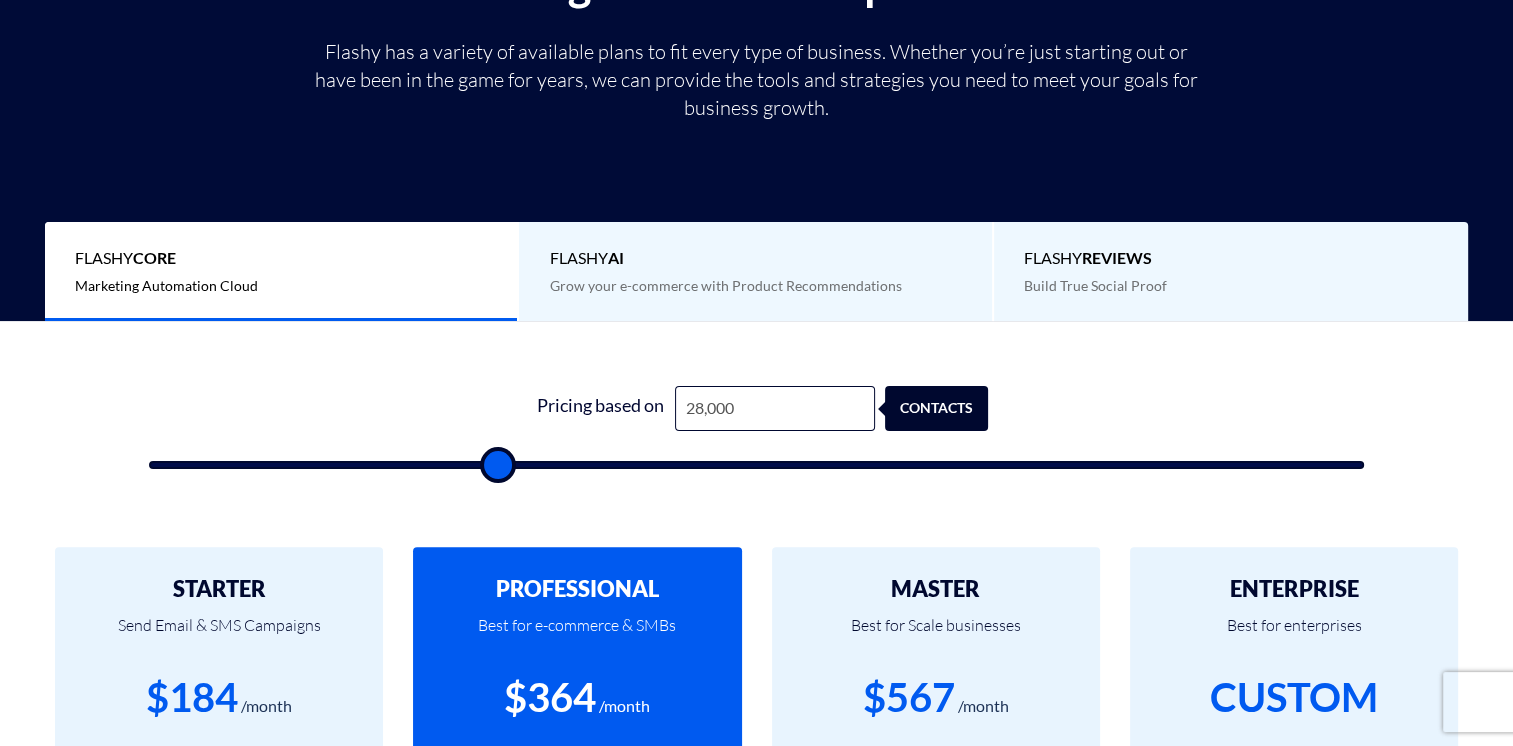 type on "28,500" 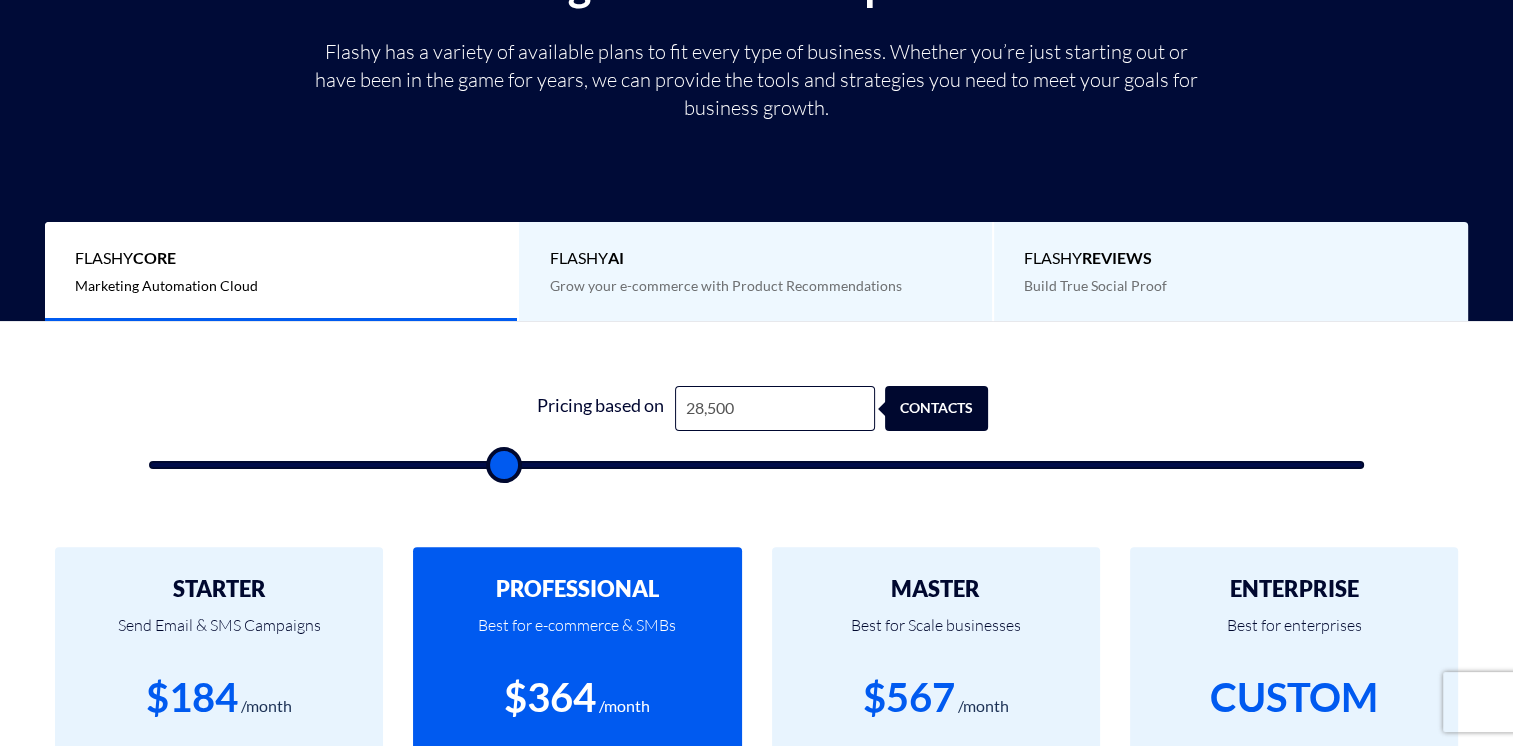 type on "29,000" 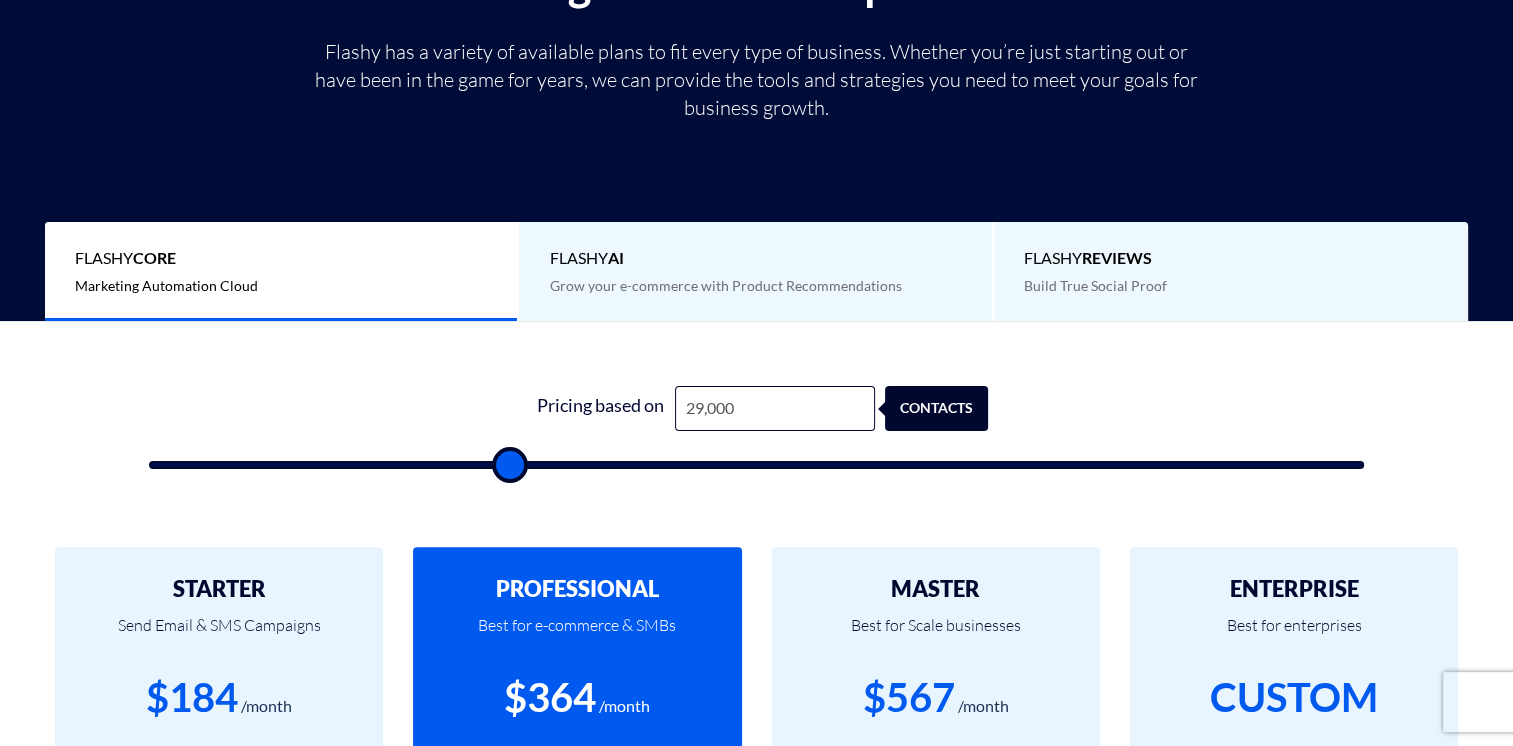 type on "29,500" 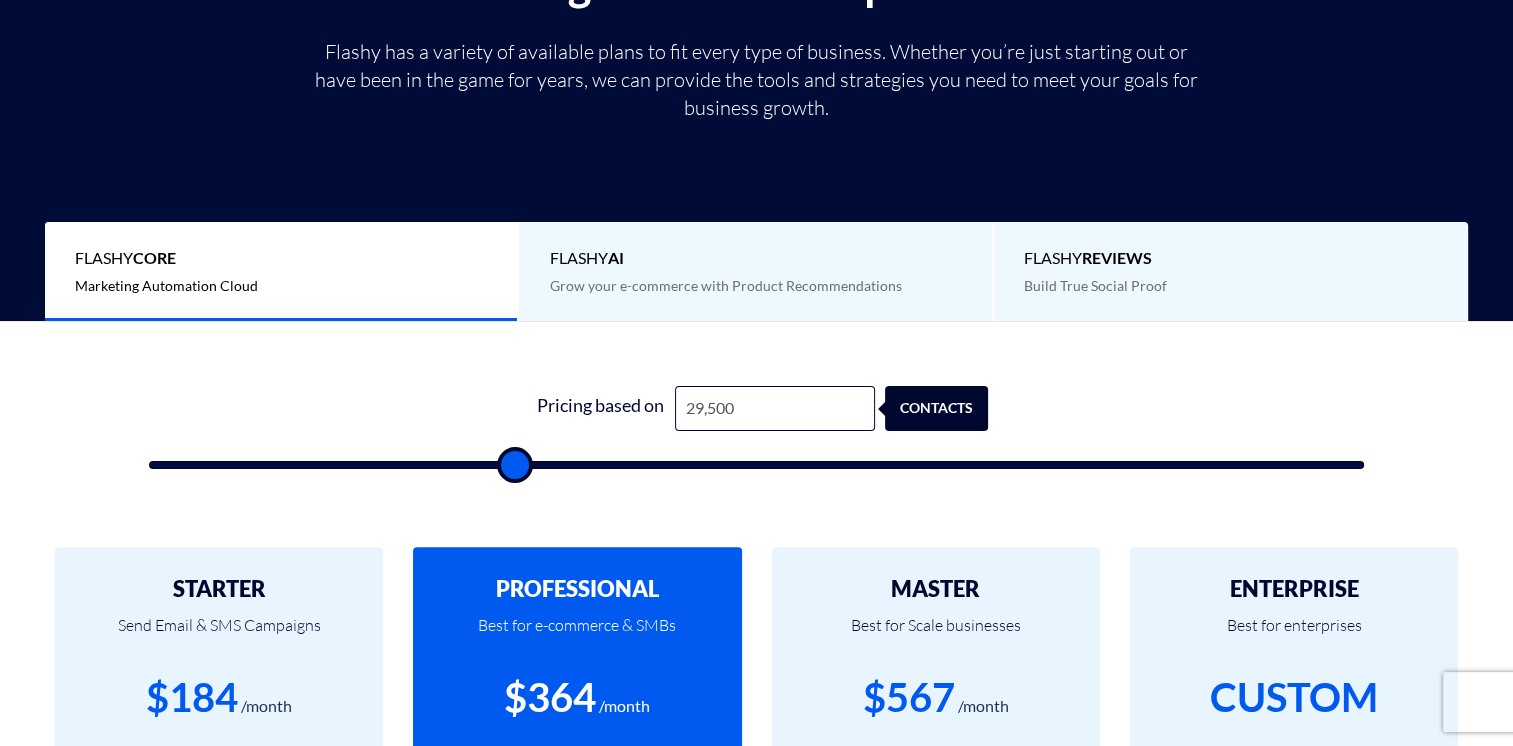 type on "30,000" 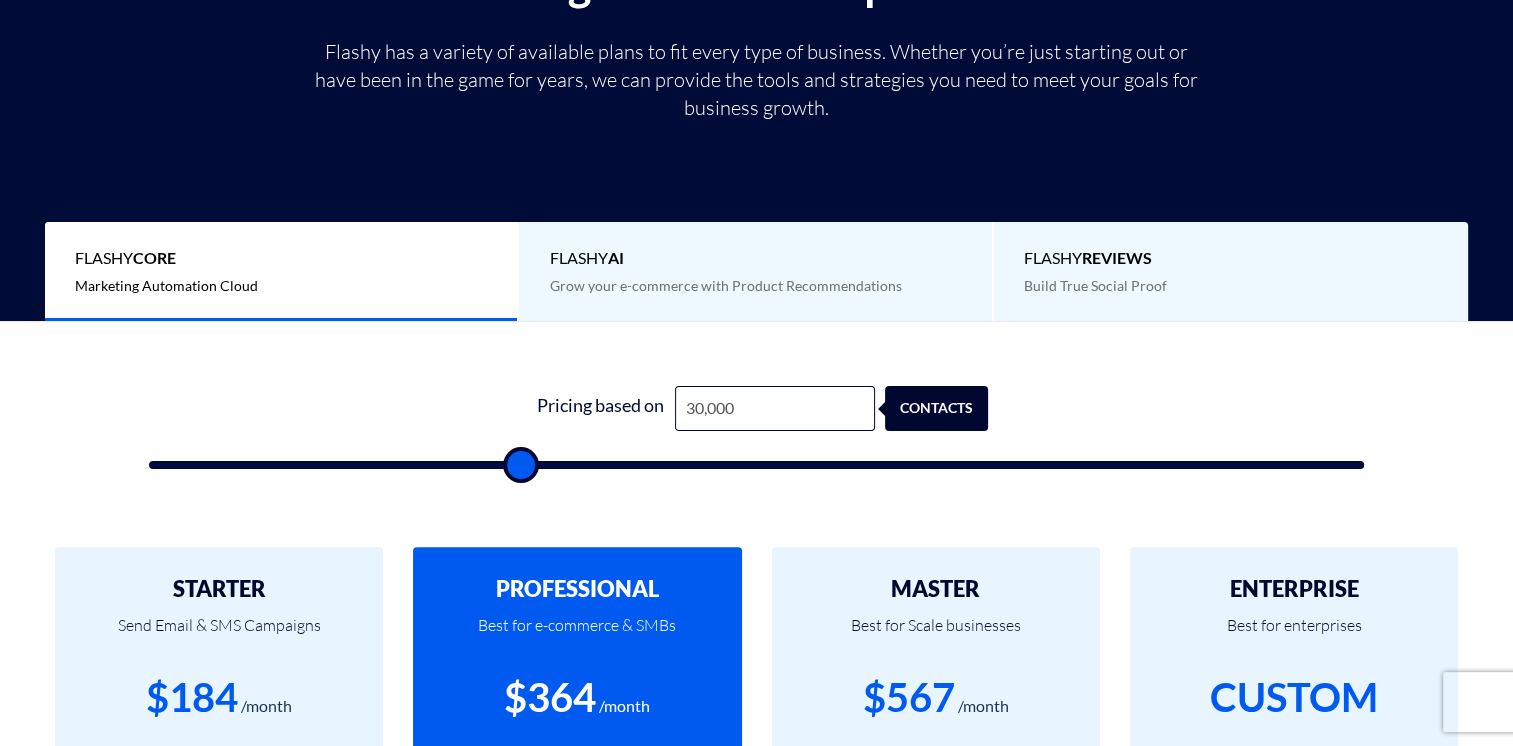 type on "30,500" 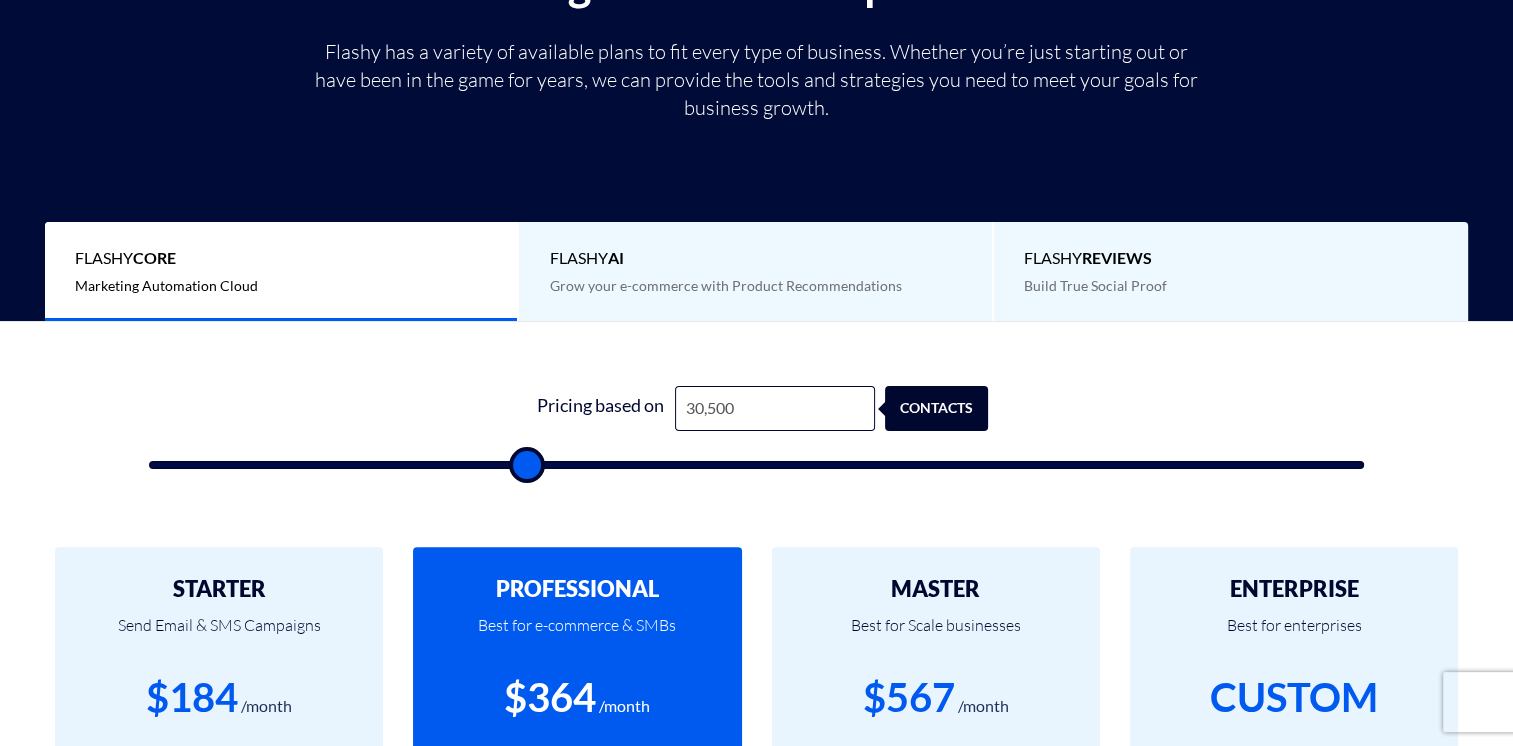 type on "31,500" 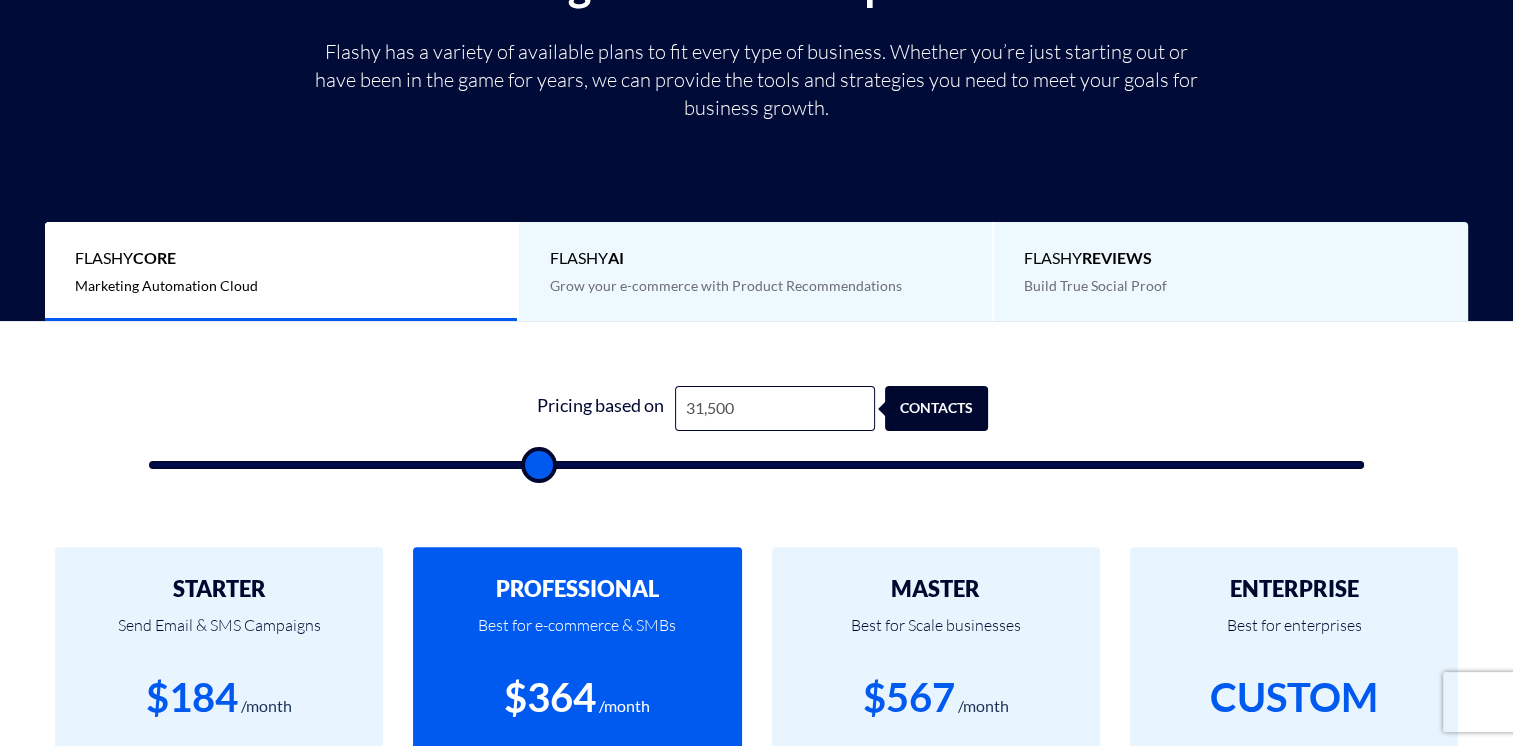 type on "32,000" 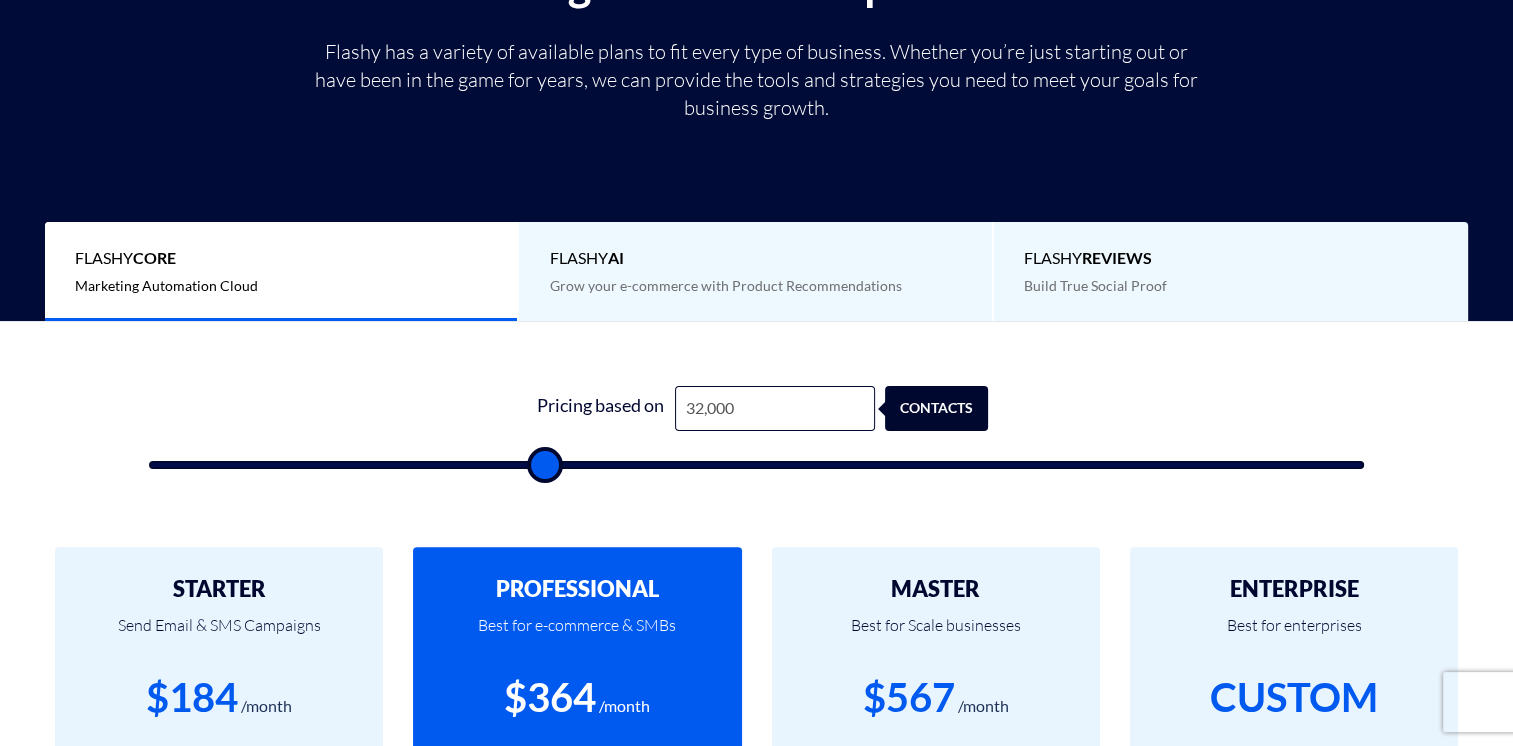 type on "33,500" 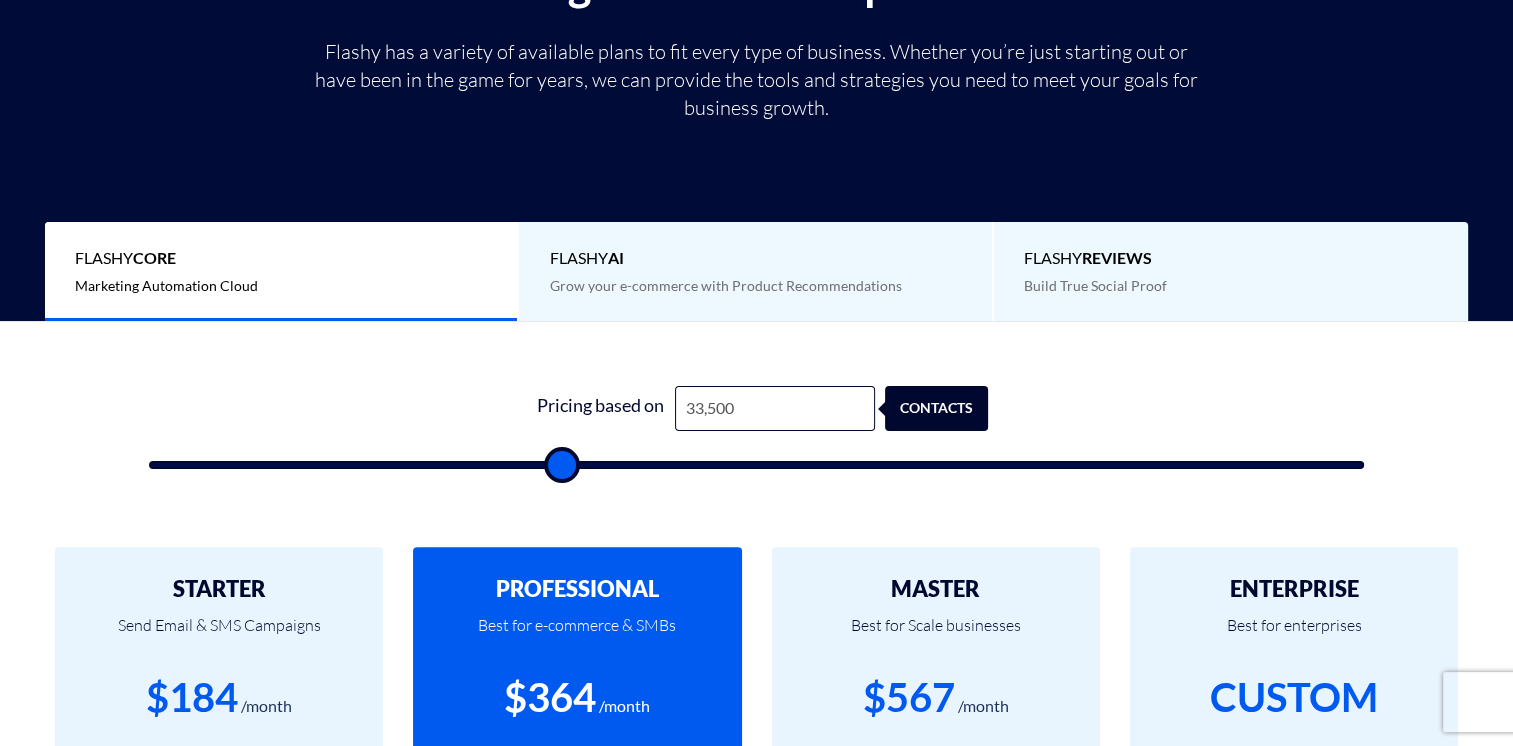 type on "34,500" 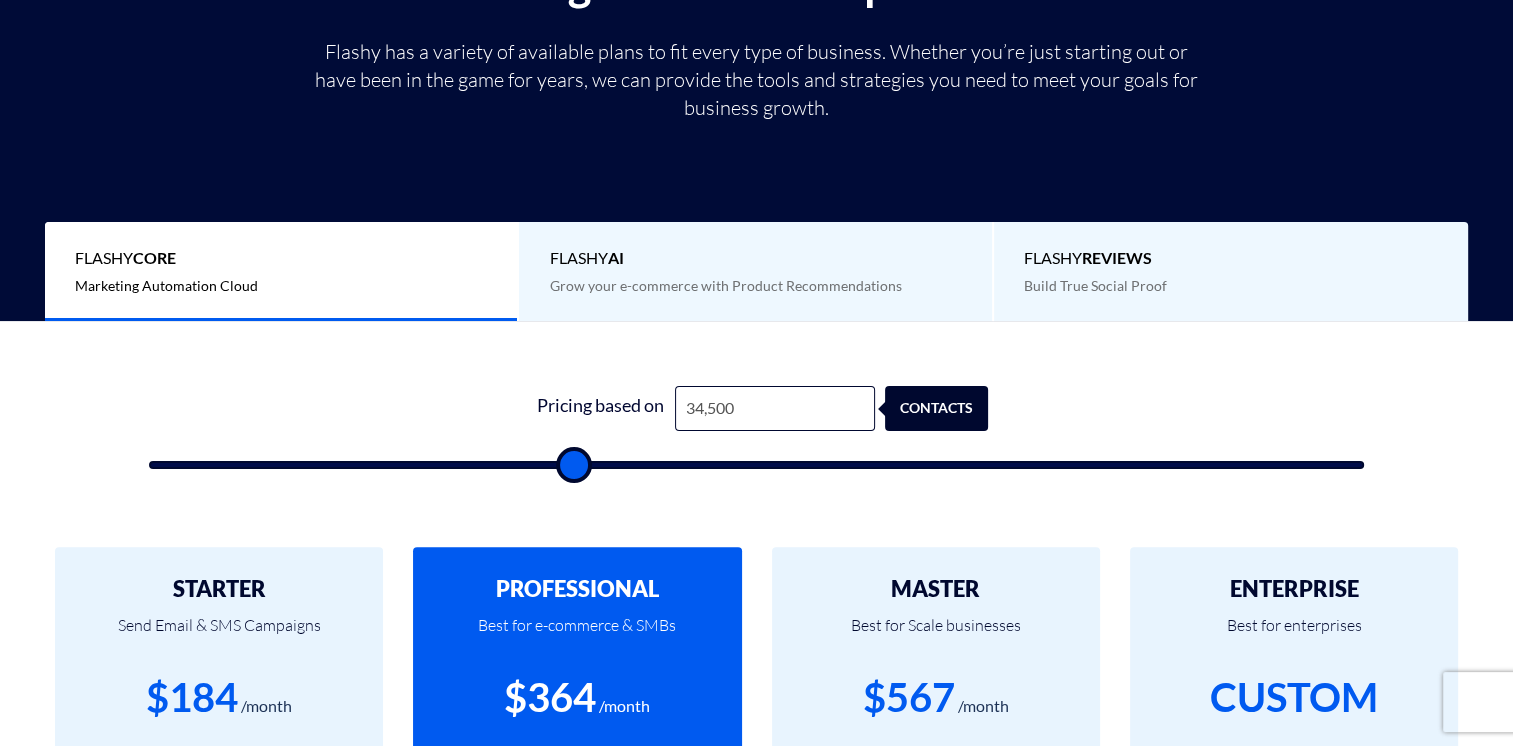 type on "35,500" 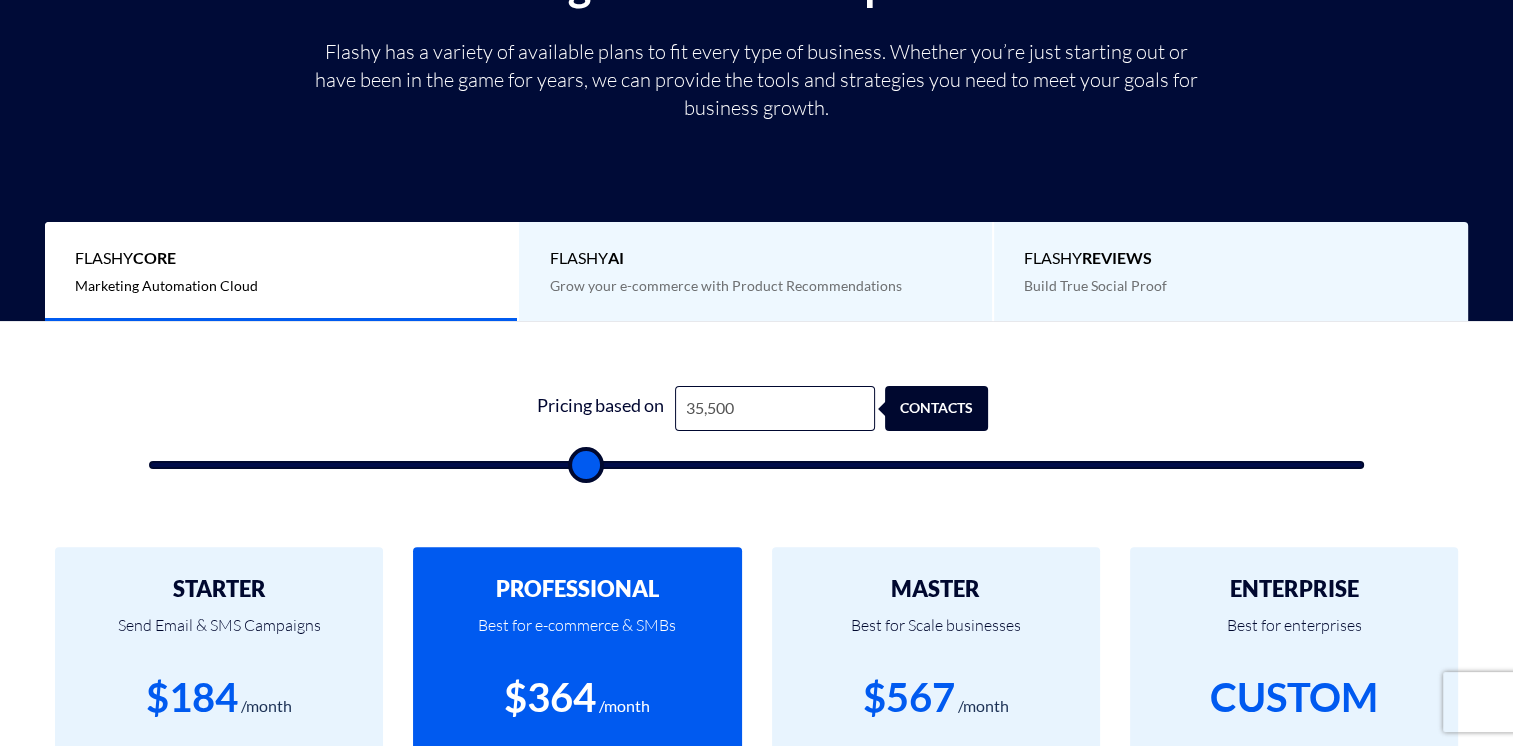 type on "36,500" 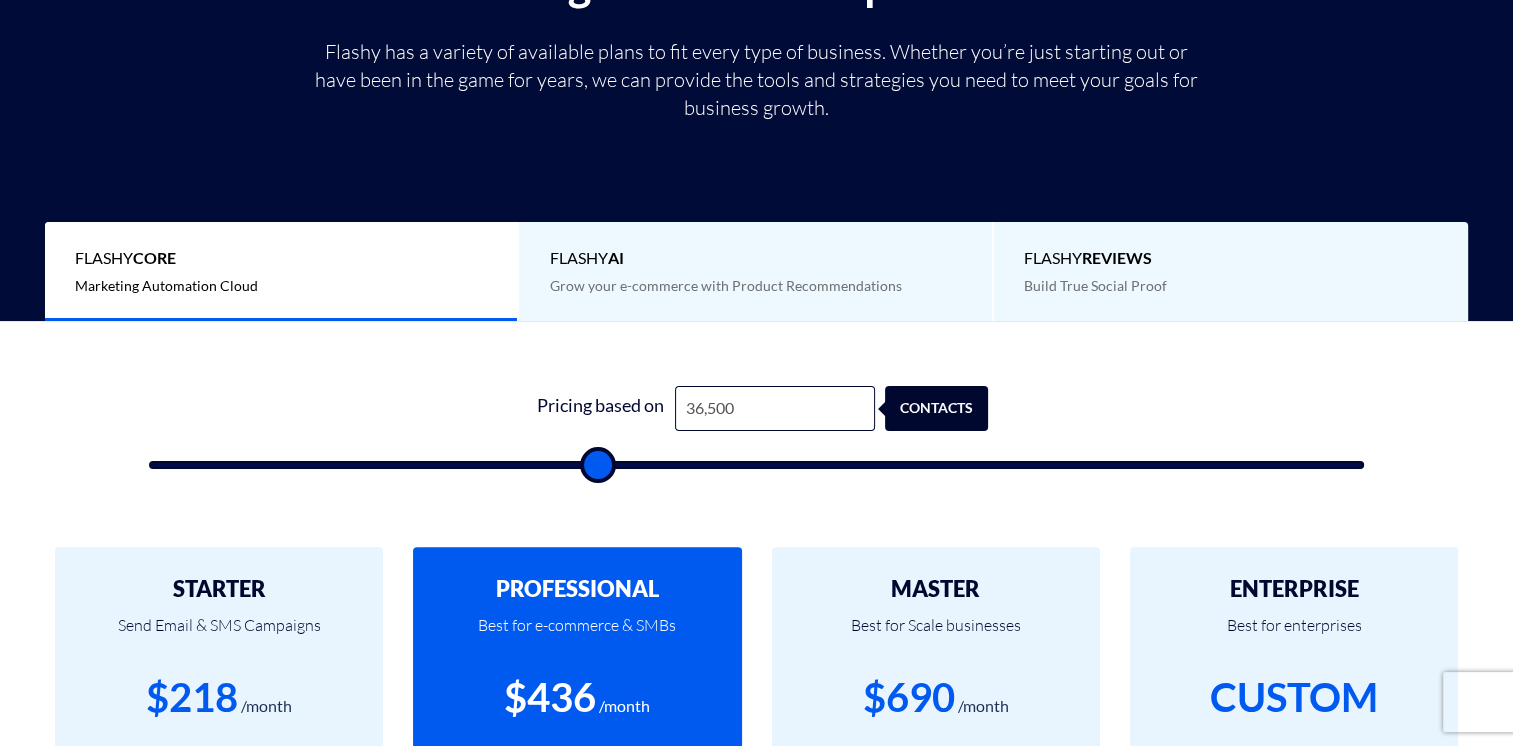 type on "37,000" 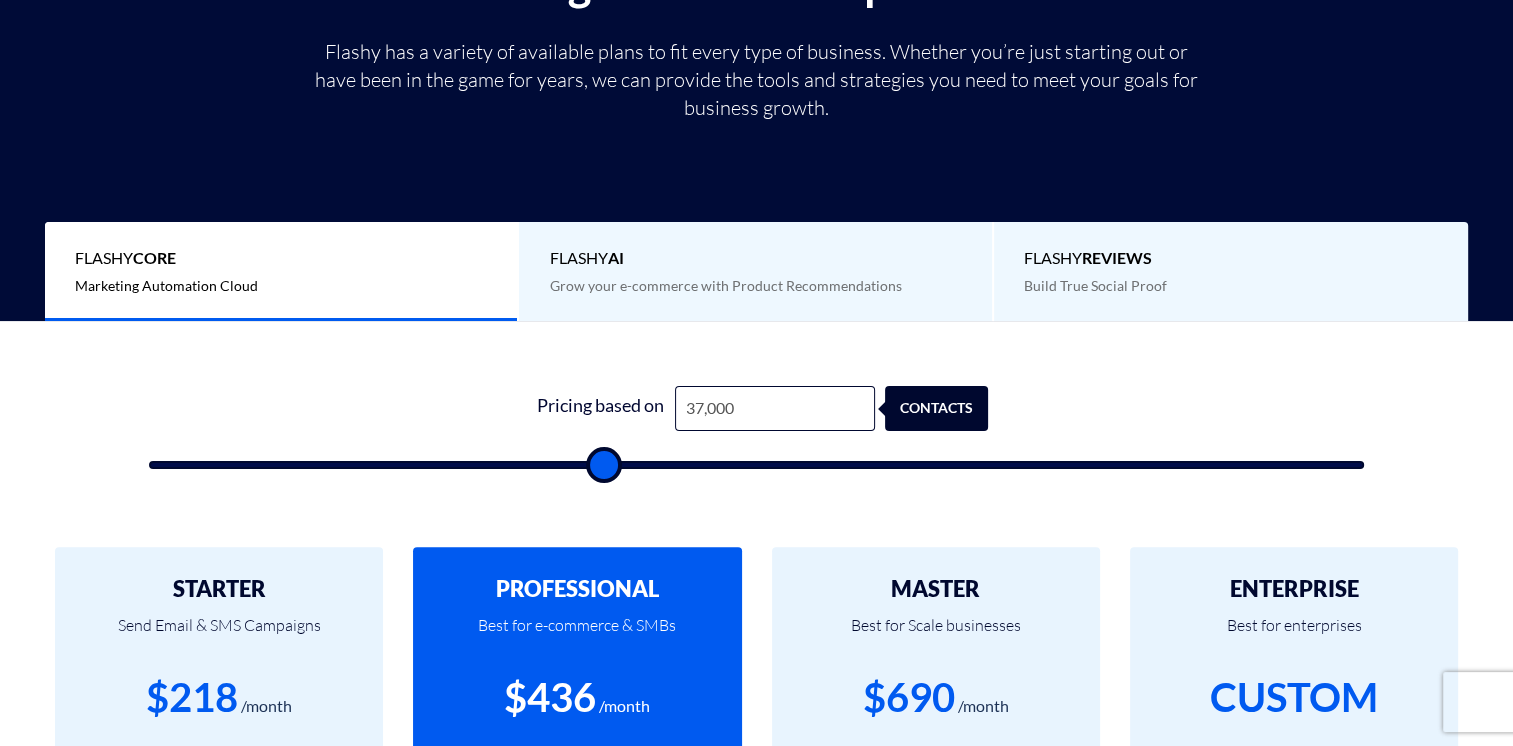 type on "38,000" 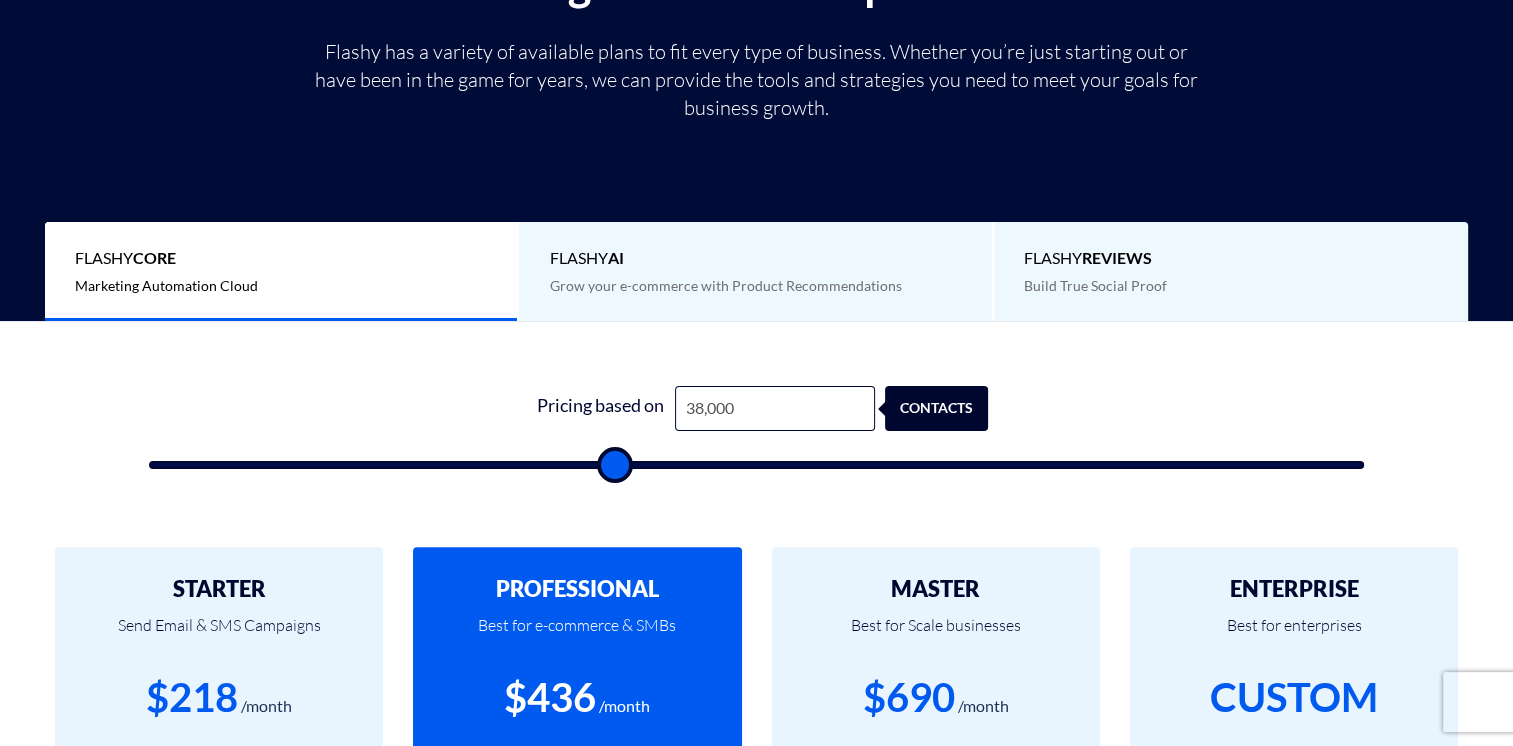 type on "38,500" 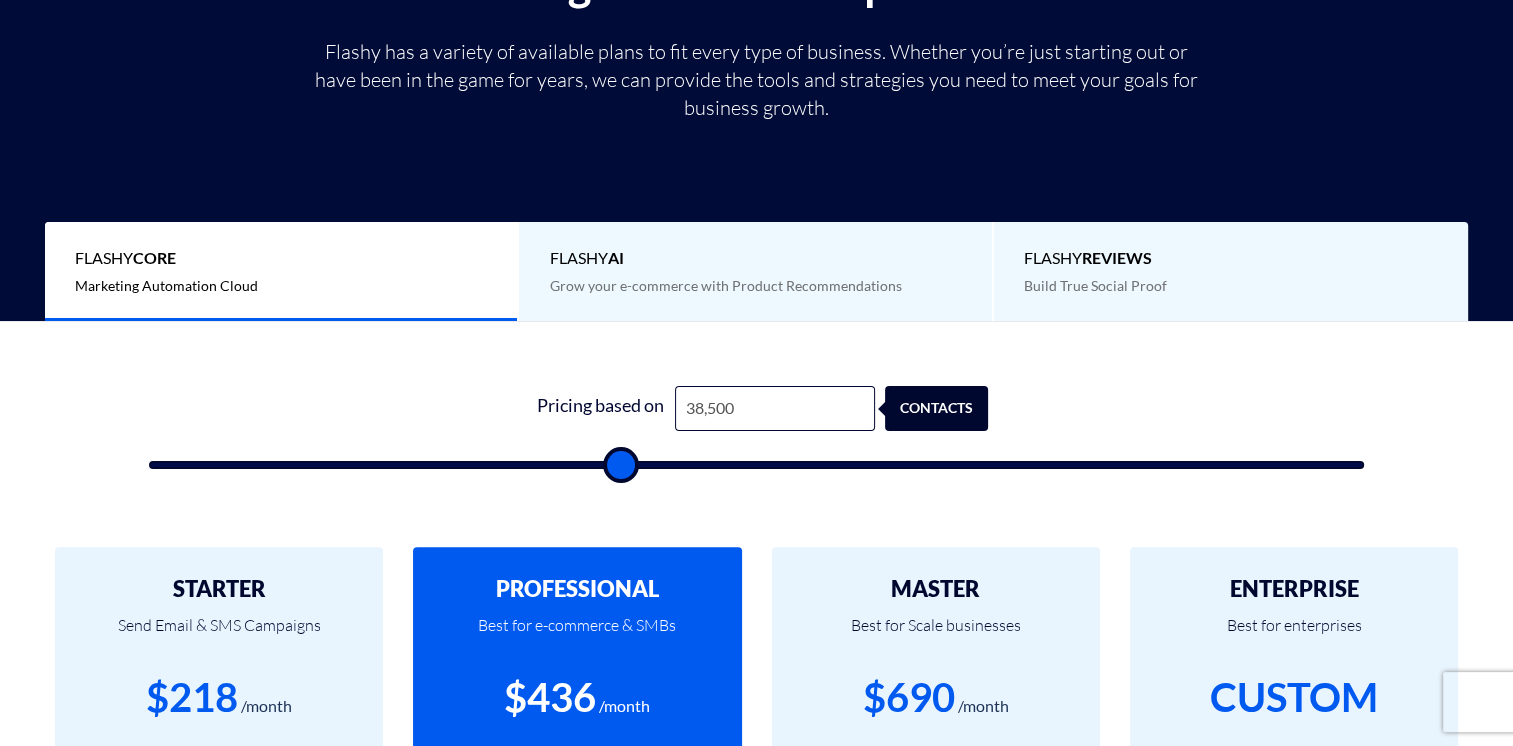 type on "39,000" 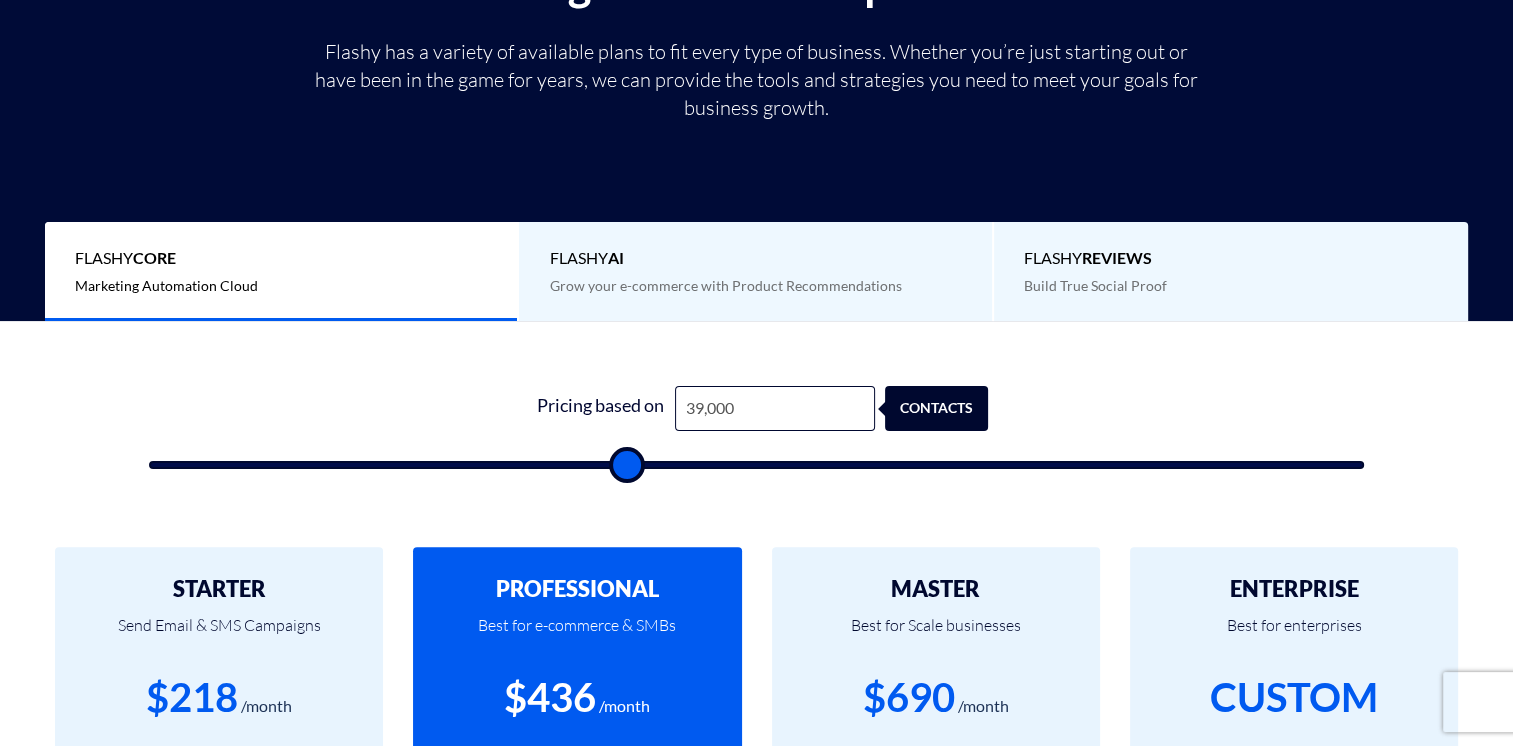 type on "39,500" 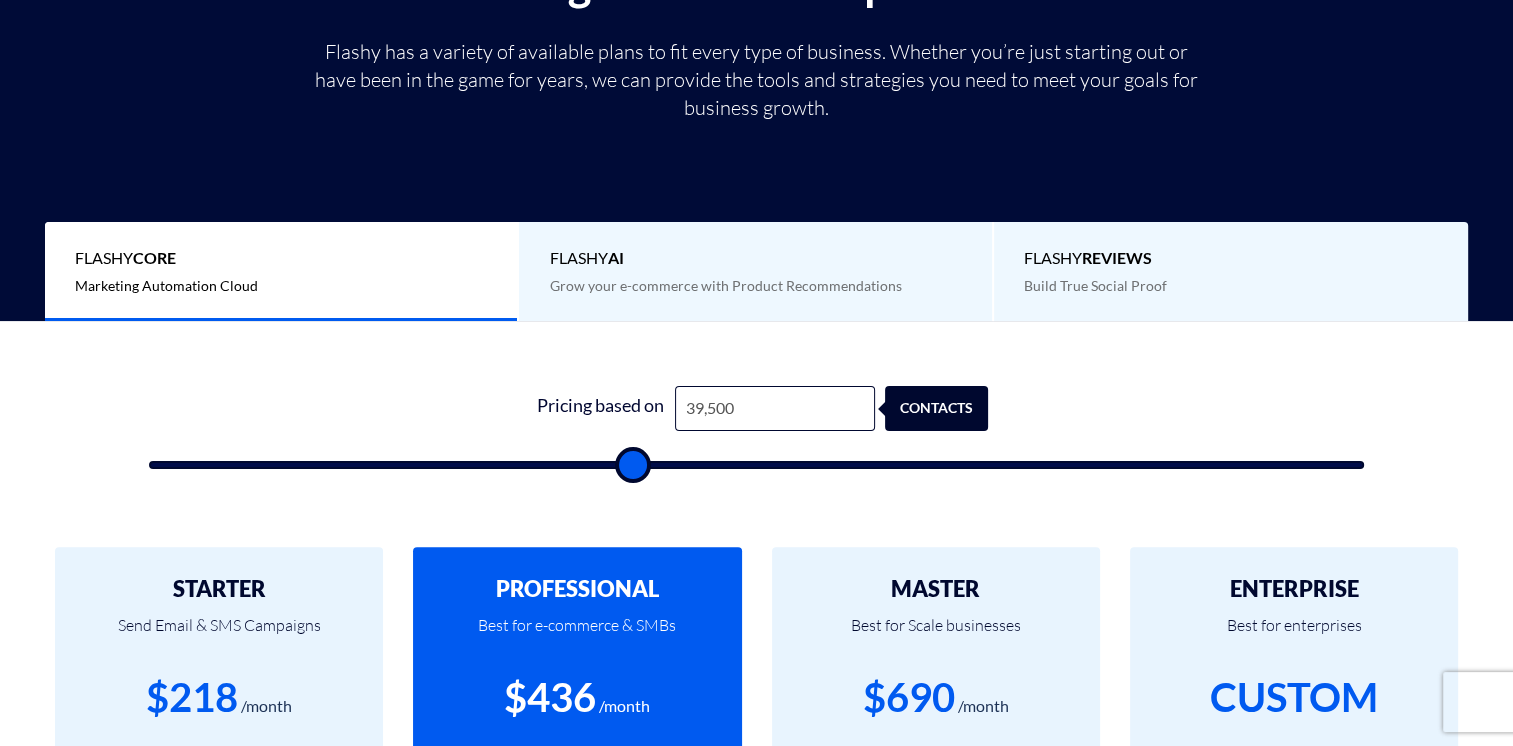 type on "40,000" 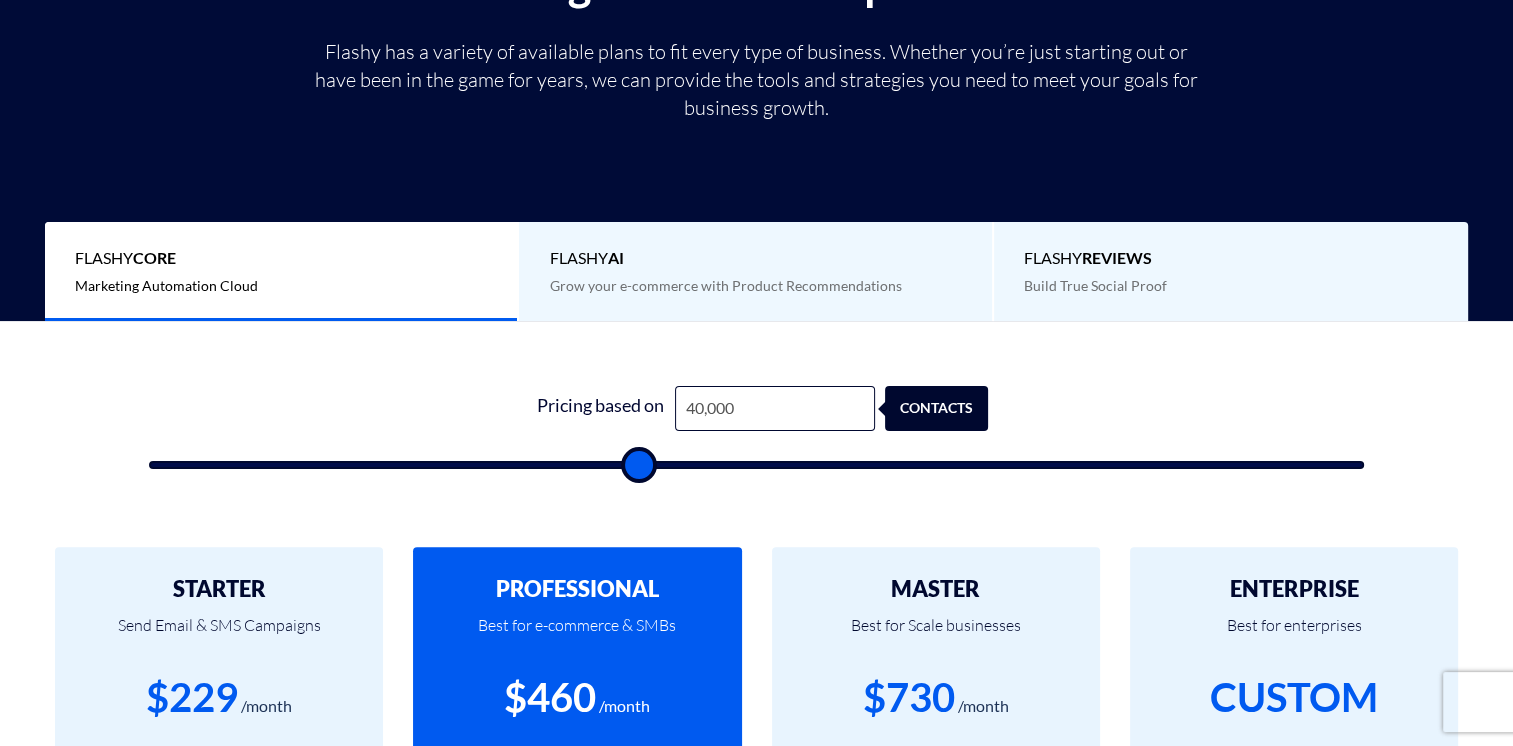type on "37,500" 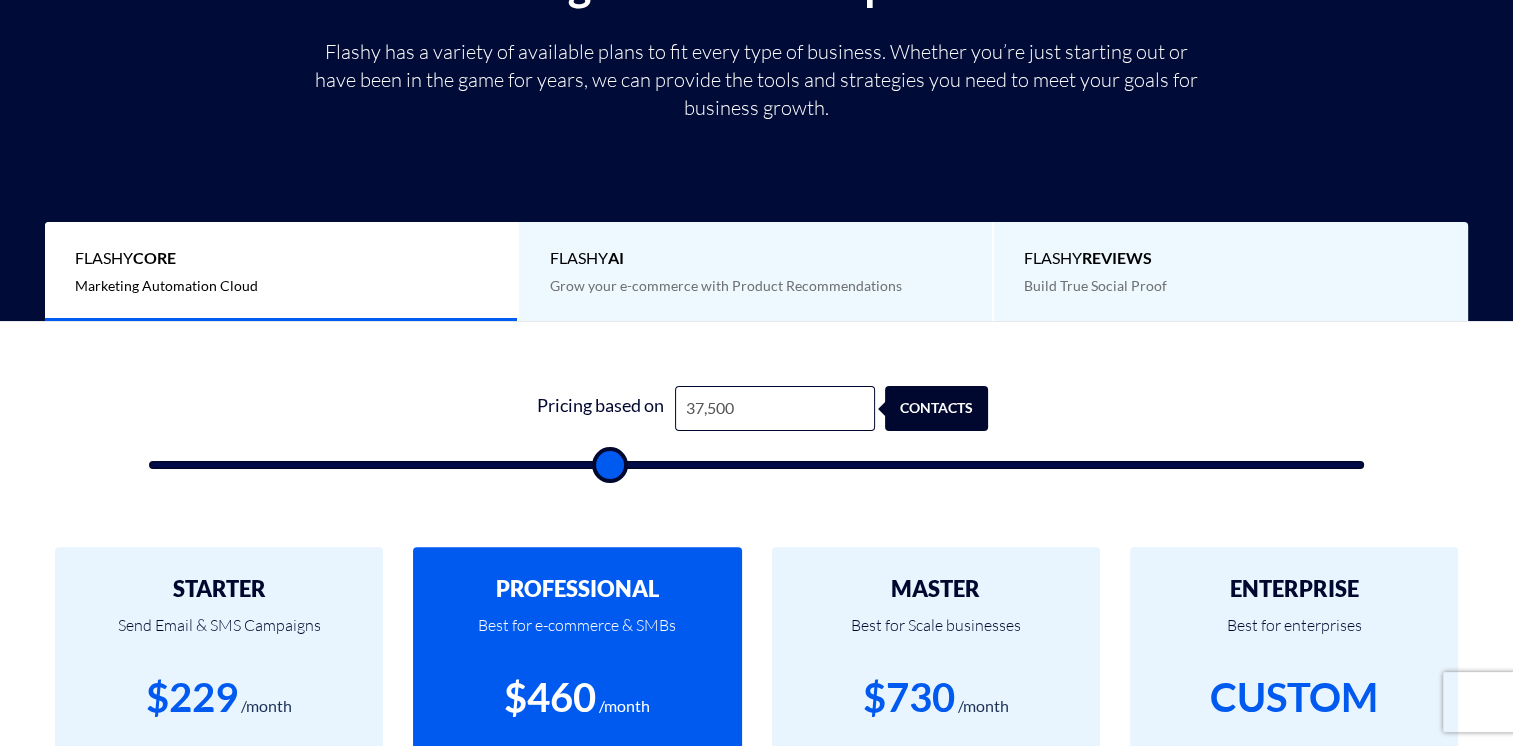 type on "32,000" 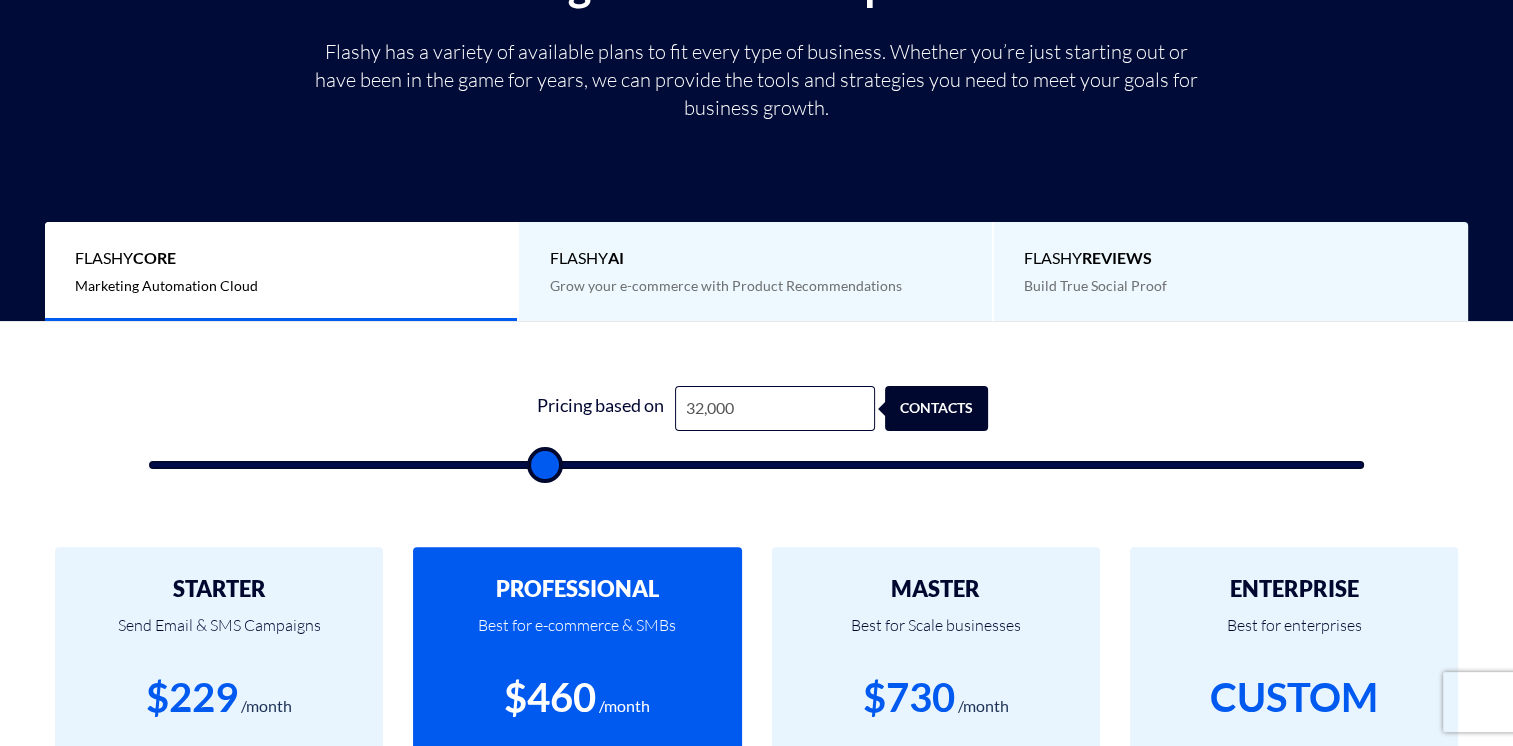 type on "23,500" 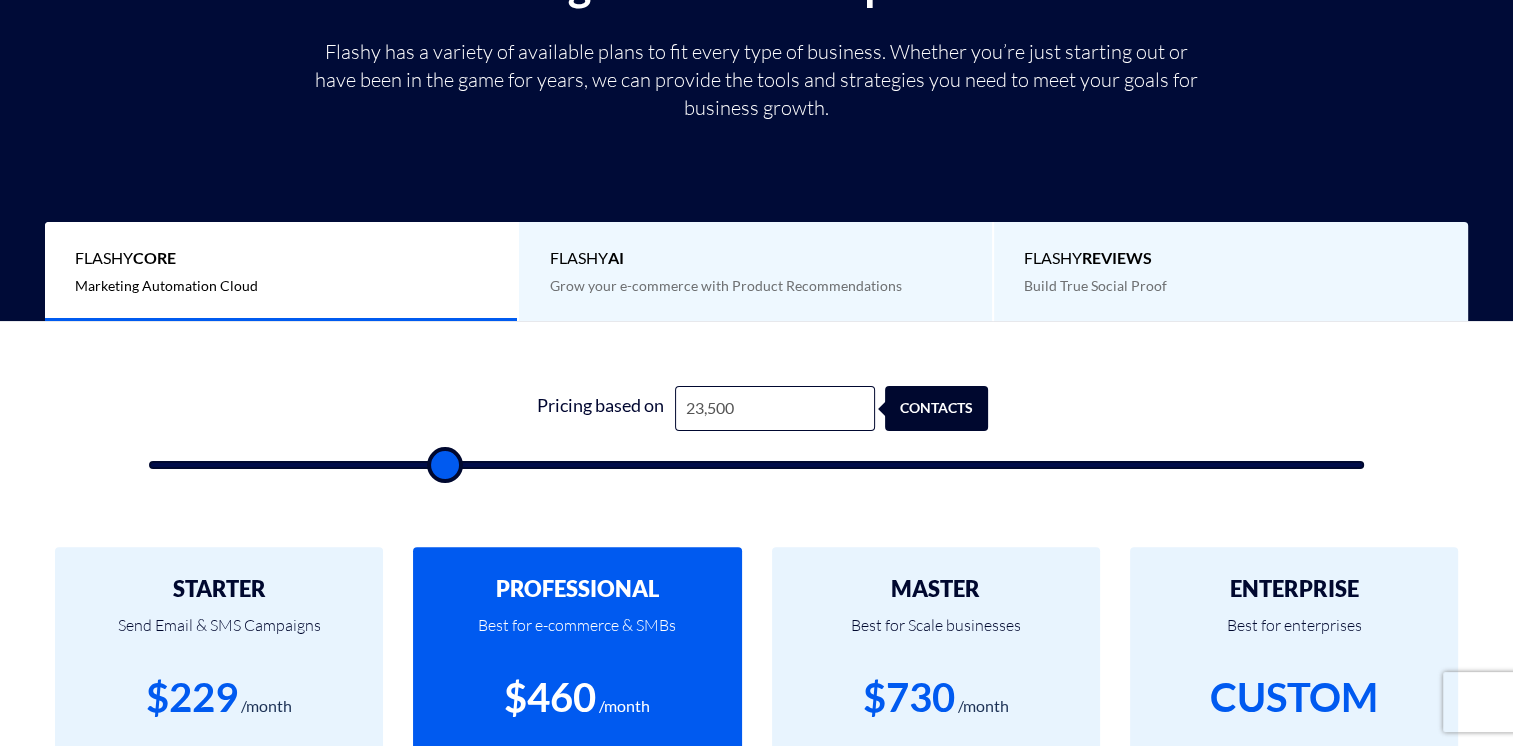 type on "22,500" 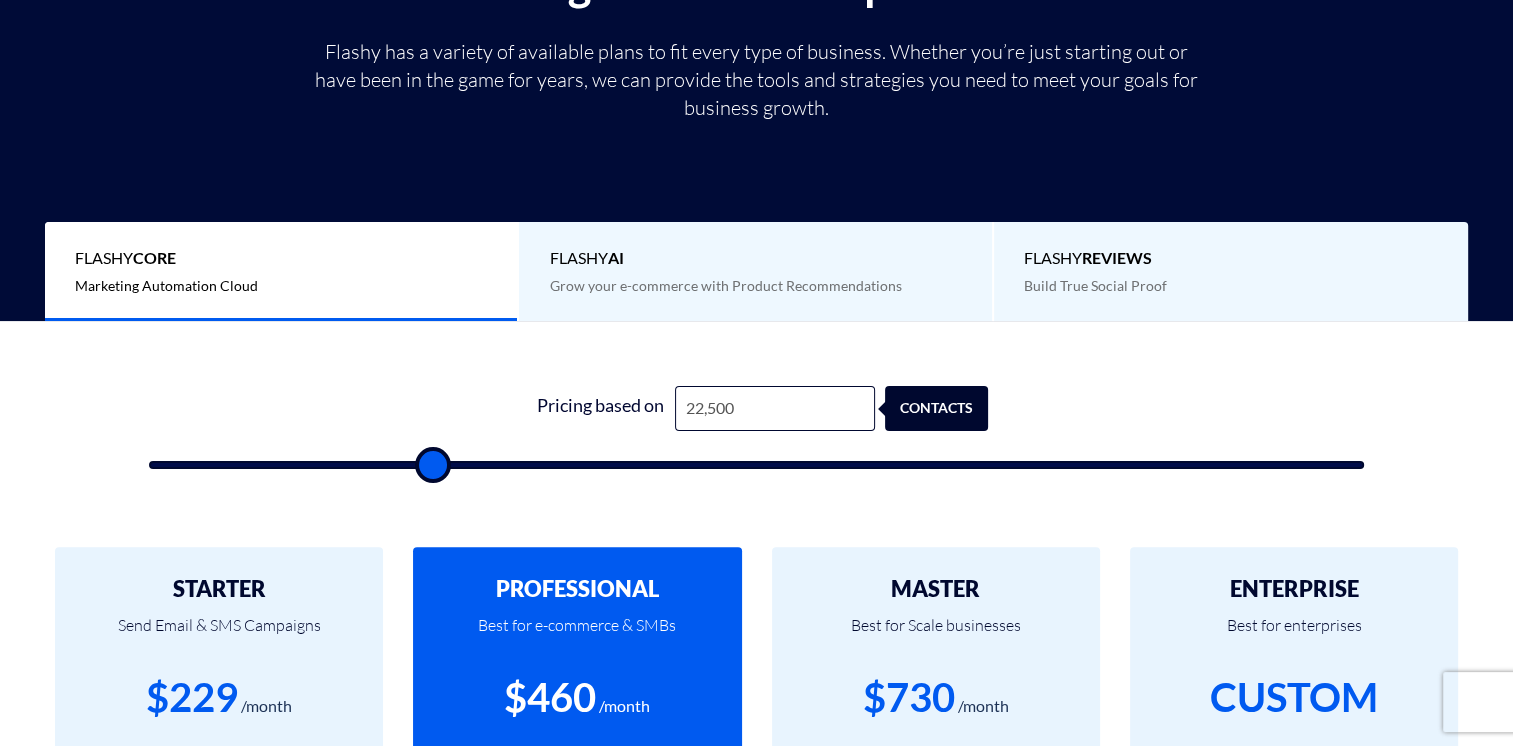 type on "19,000" 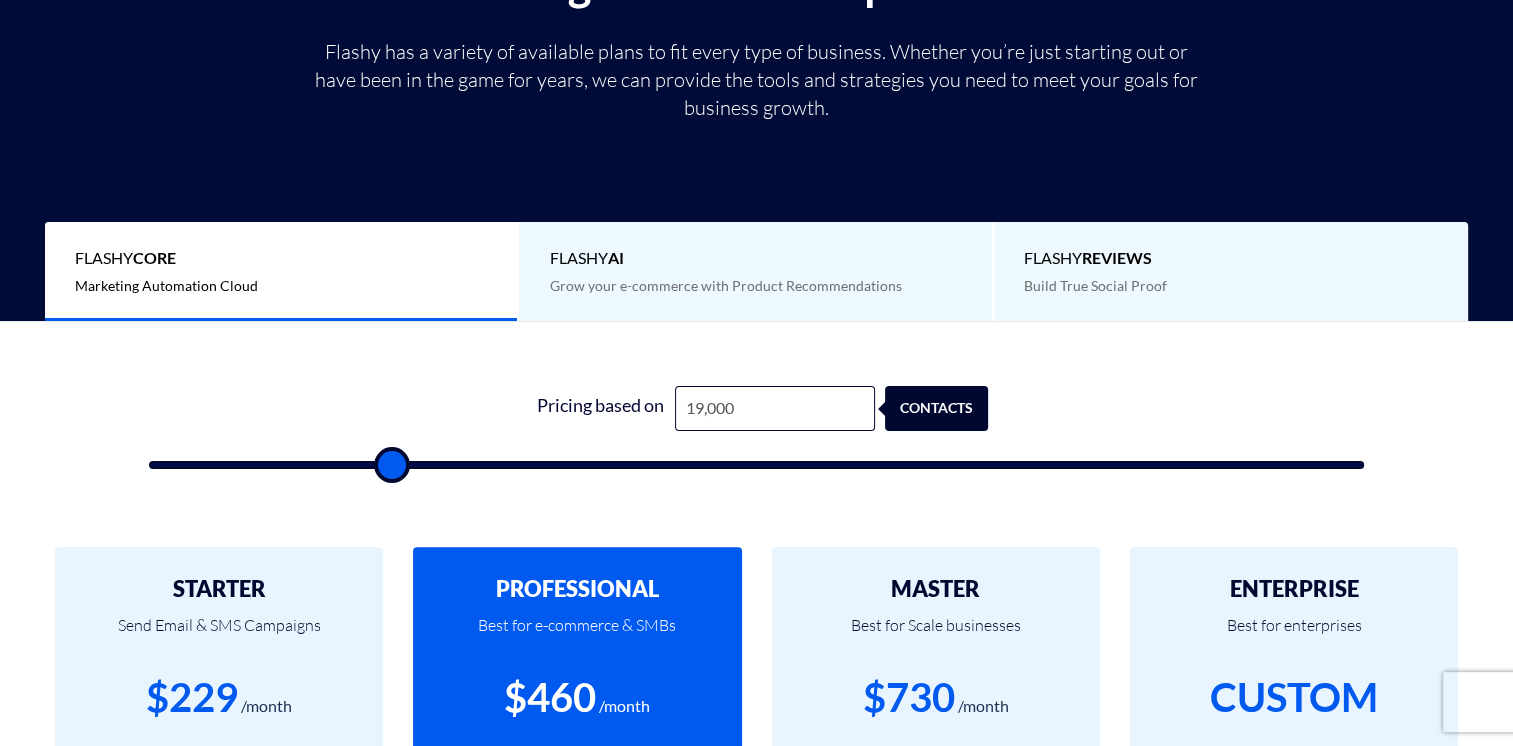 type on "11,500" 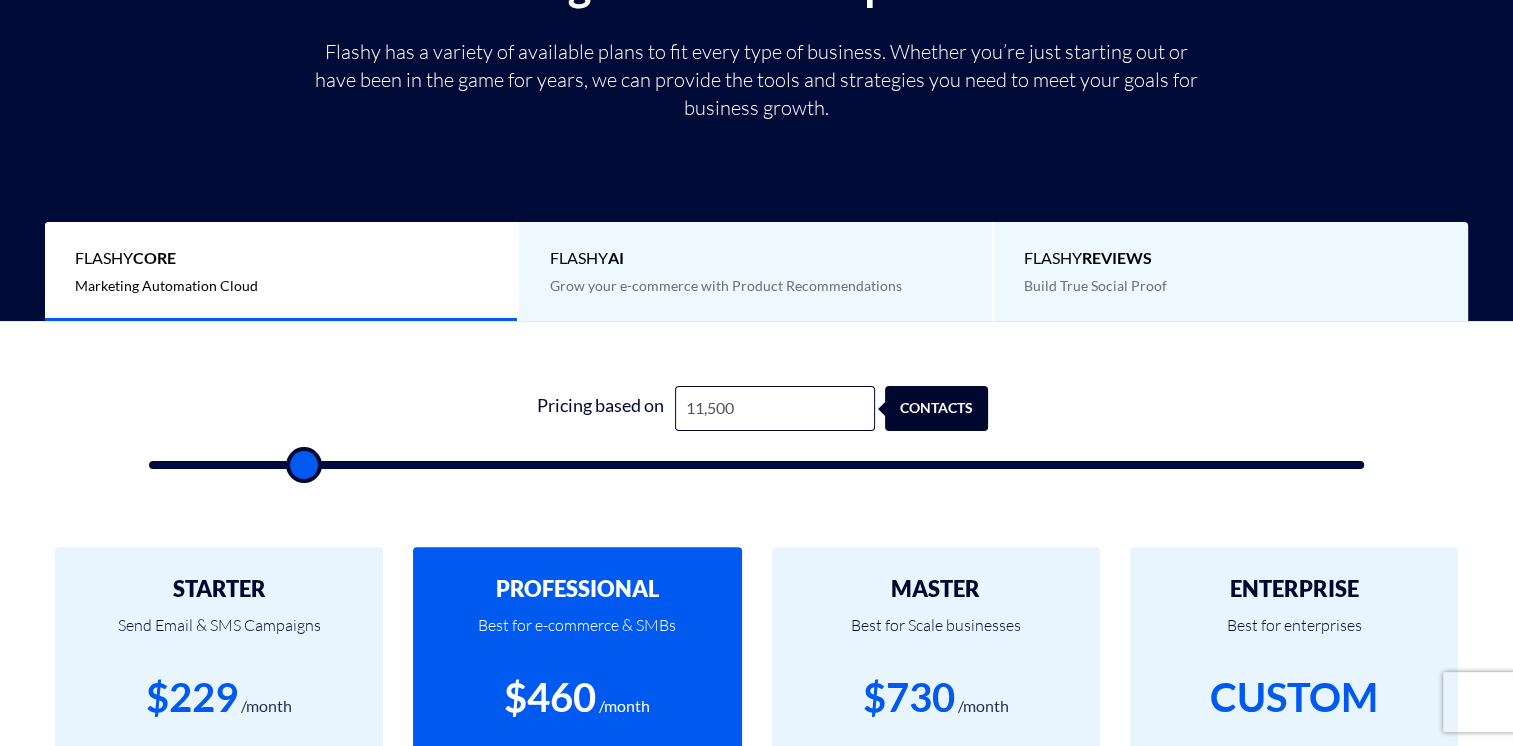 type on "5,000" 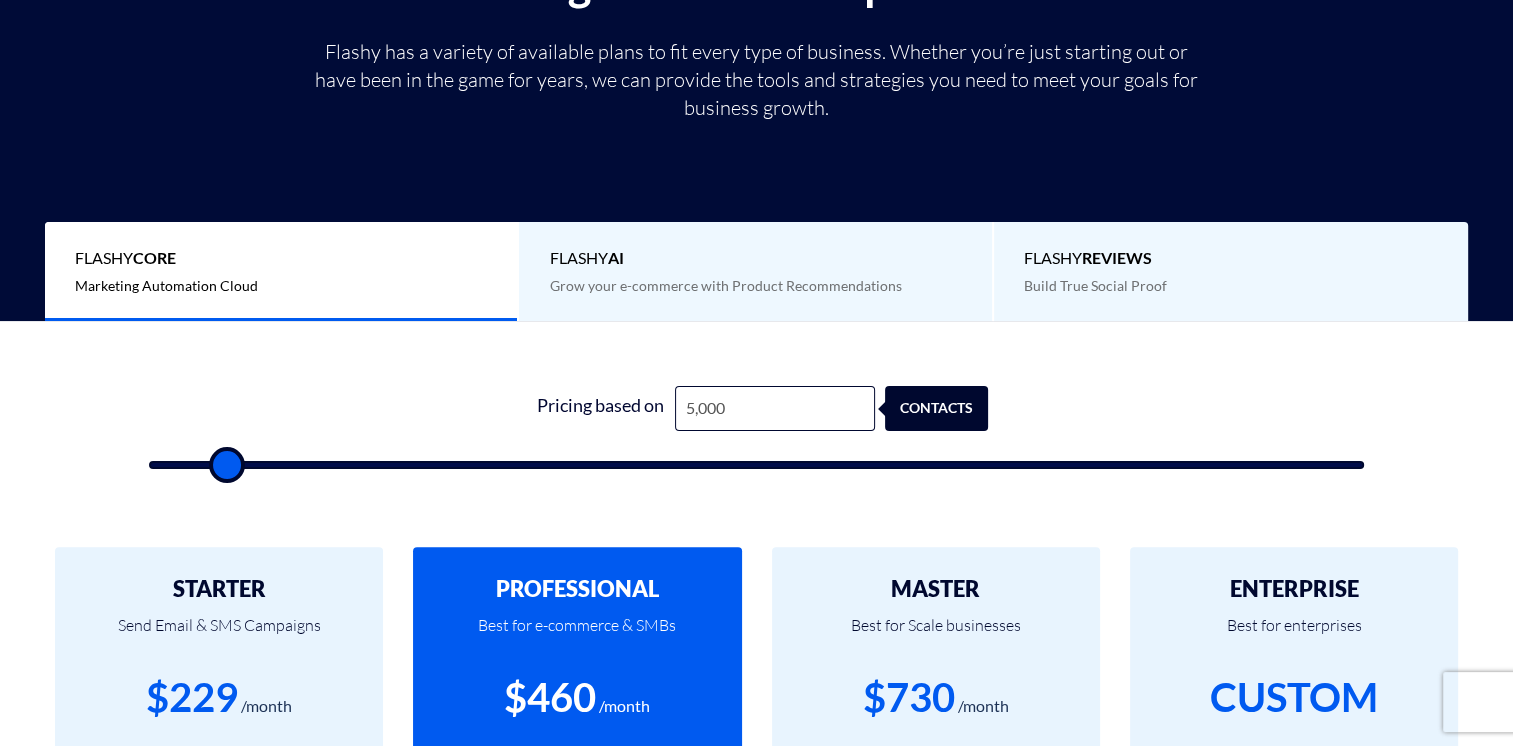 type on "1,000" 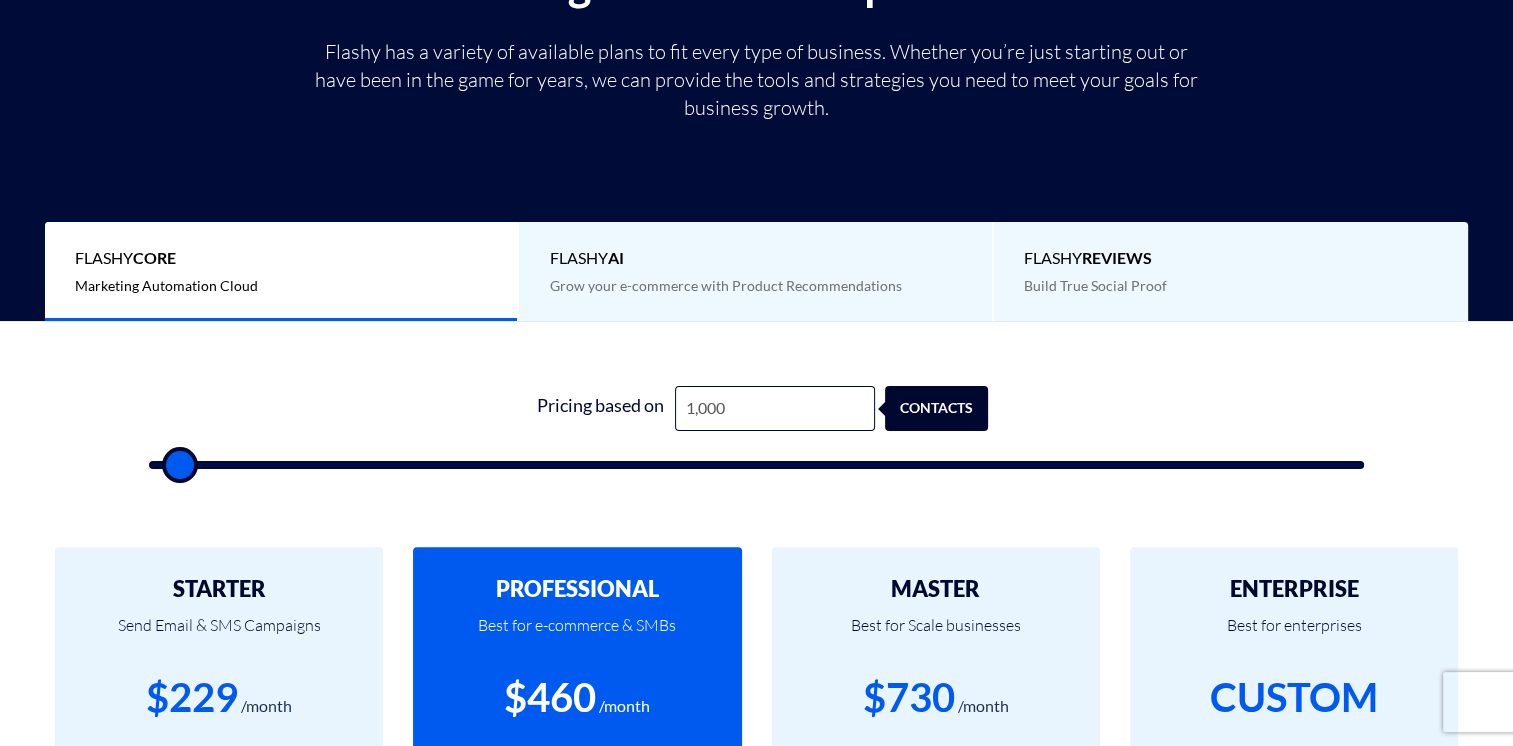 type on "500" 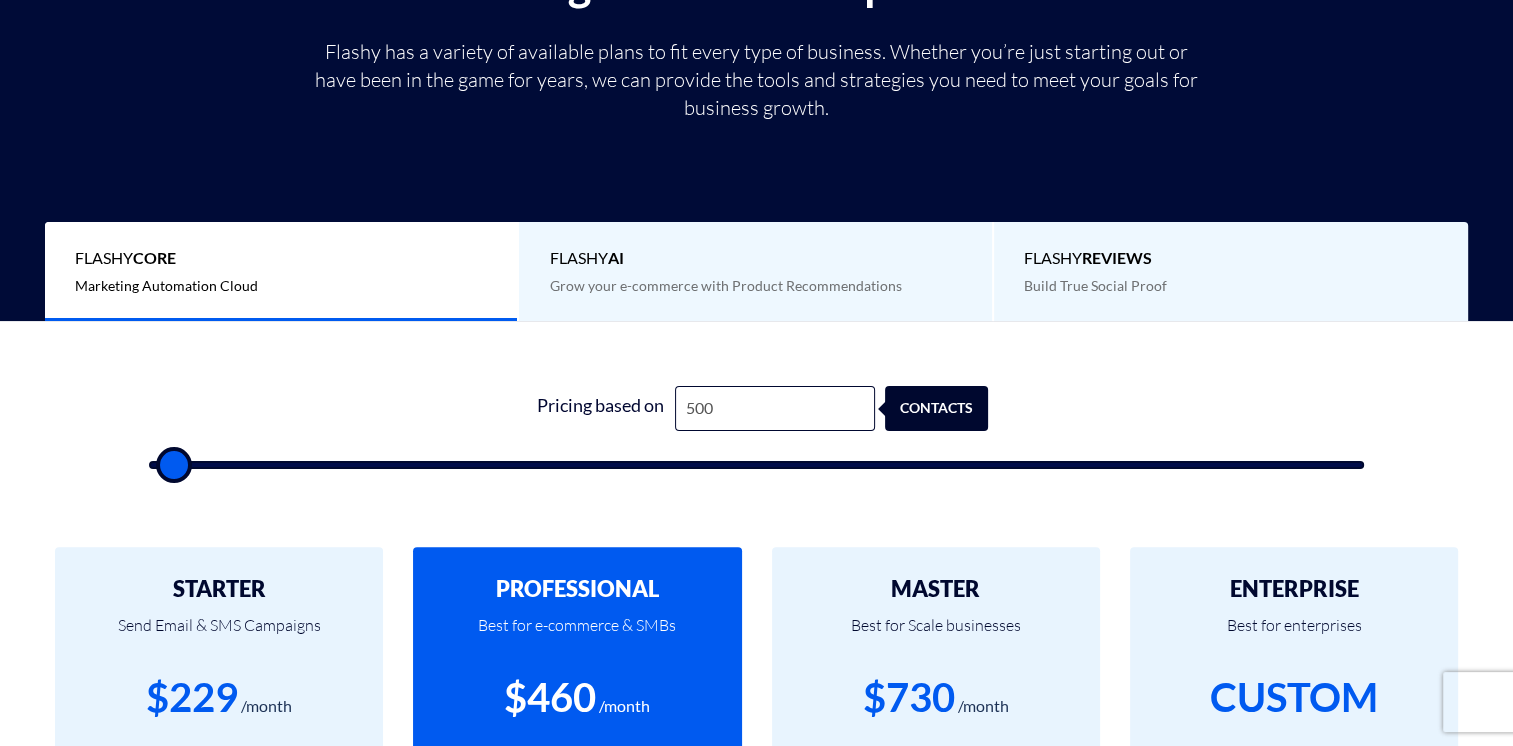 type on "500" 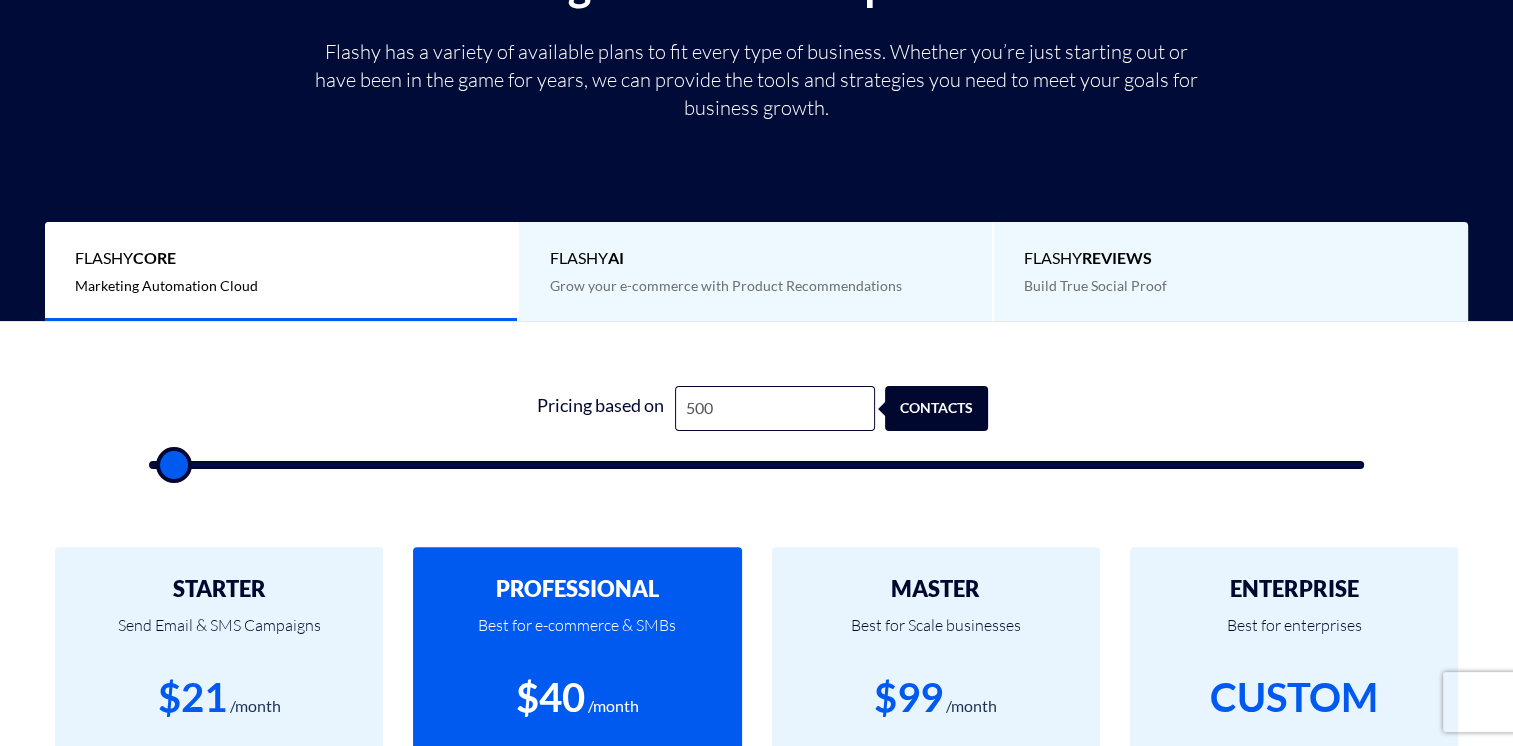type on "500" 